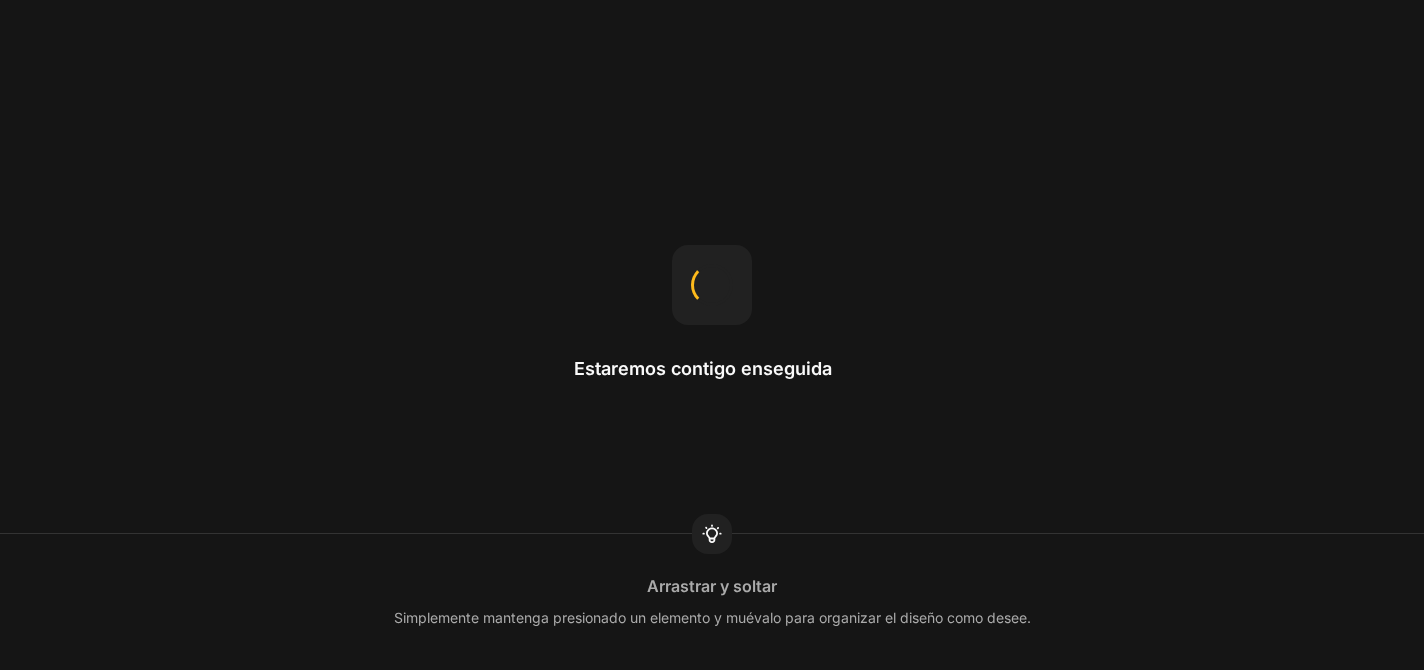 scroll, scrollTop: 0, scrollLeft: 0, axis: both 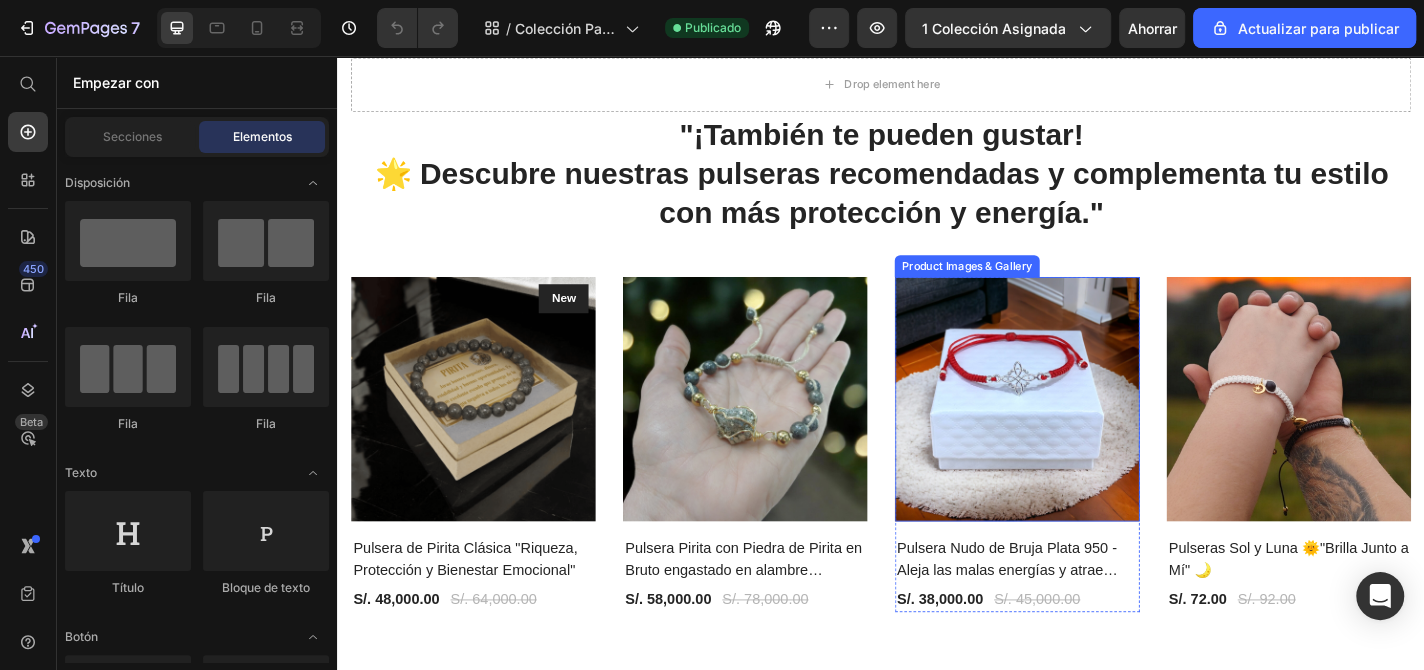 click at bounding box center [1087, 435] 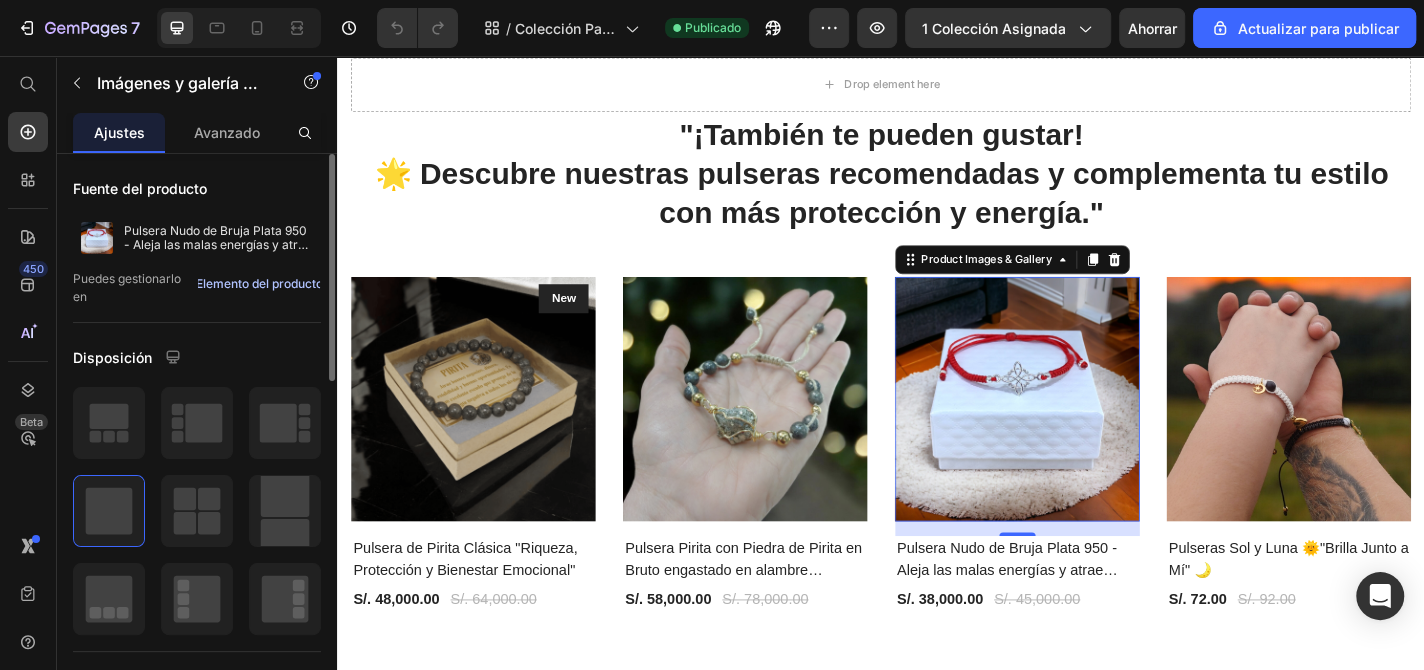 click on "Elemento del producto" at bounding box center (259, 283) 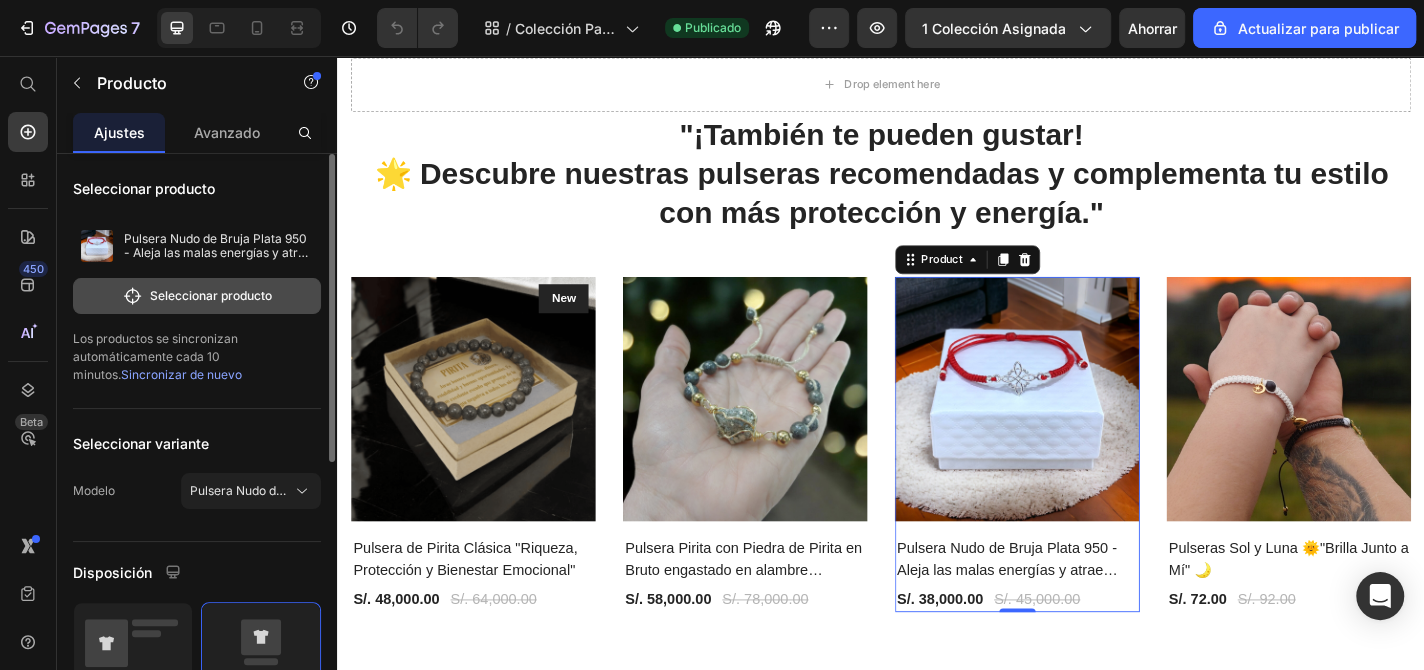 click on "Seleccionar producto" at bounding box center (211, 295) 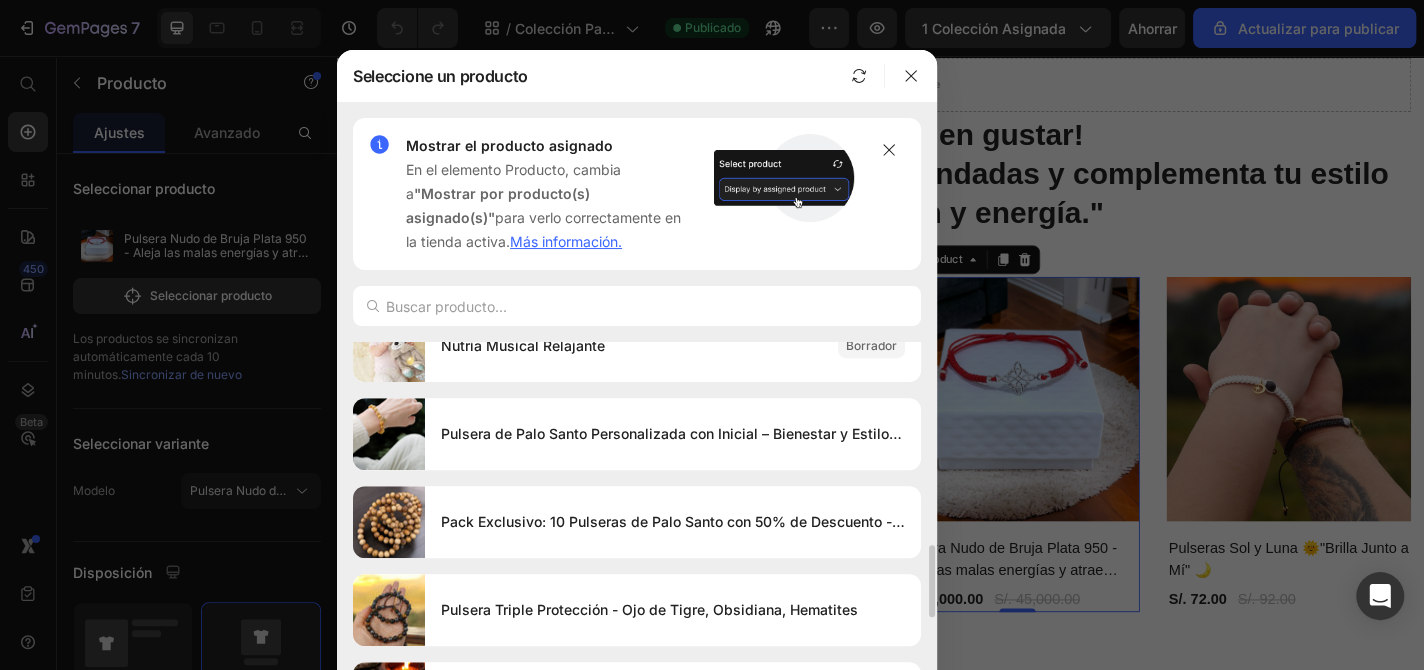 scroll, scrollTop: 1100, scrollLeft: 0, axis: vertical 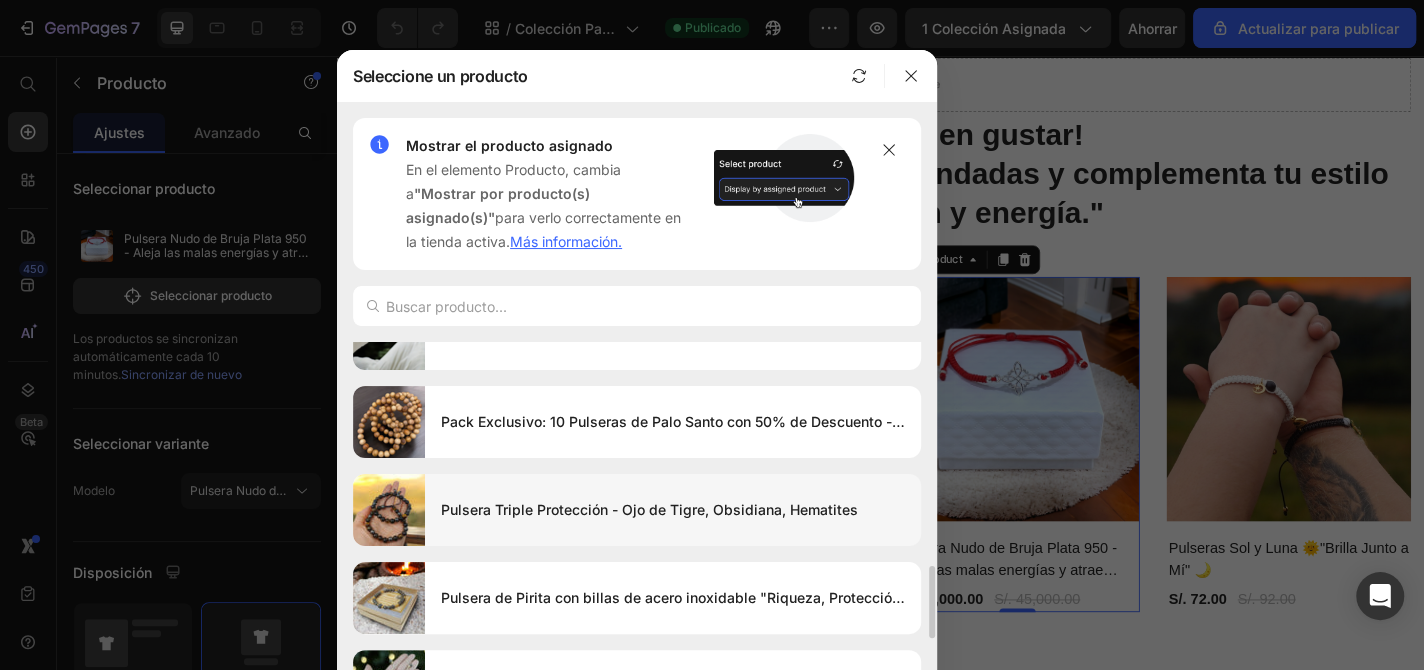 click on "Pulsera Triple Protección - Ojo de Tigre, Obsidiana, Hematites" at bounding box center (649, 509) 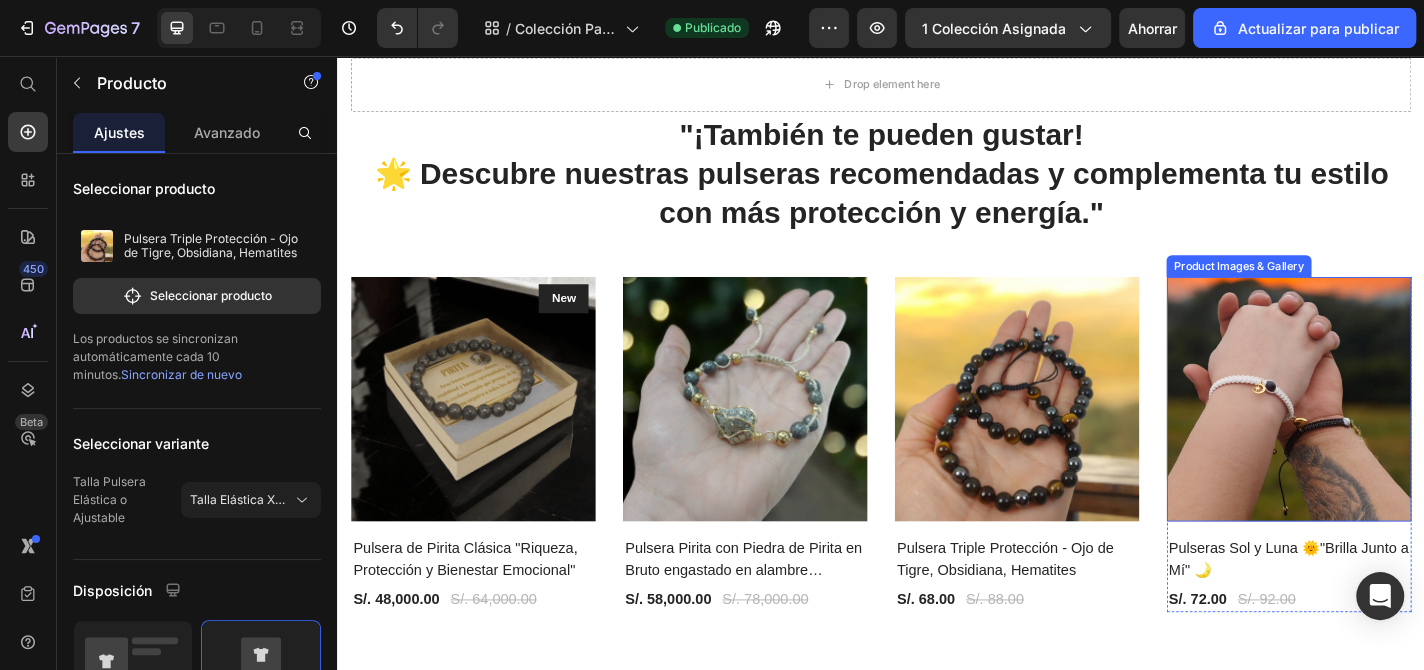 click at bounding box center [1387, 435] 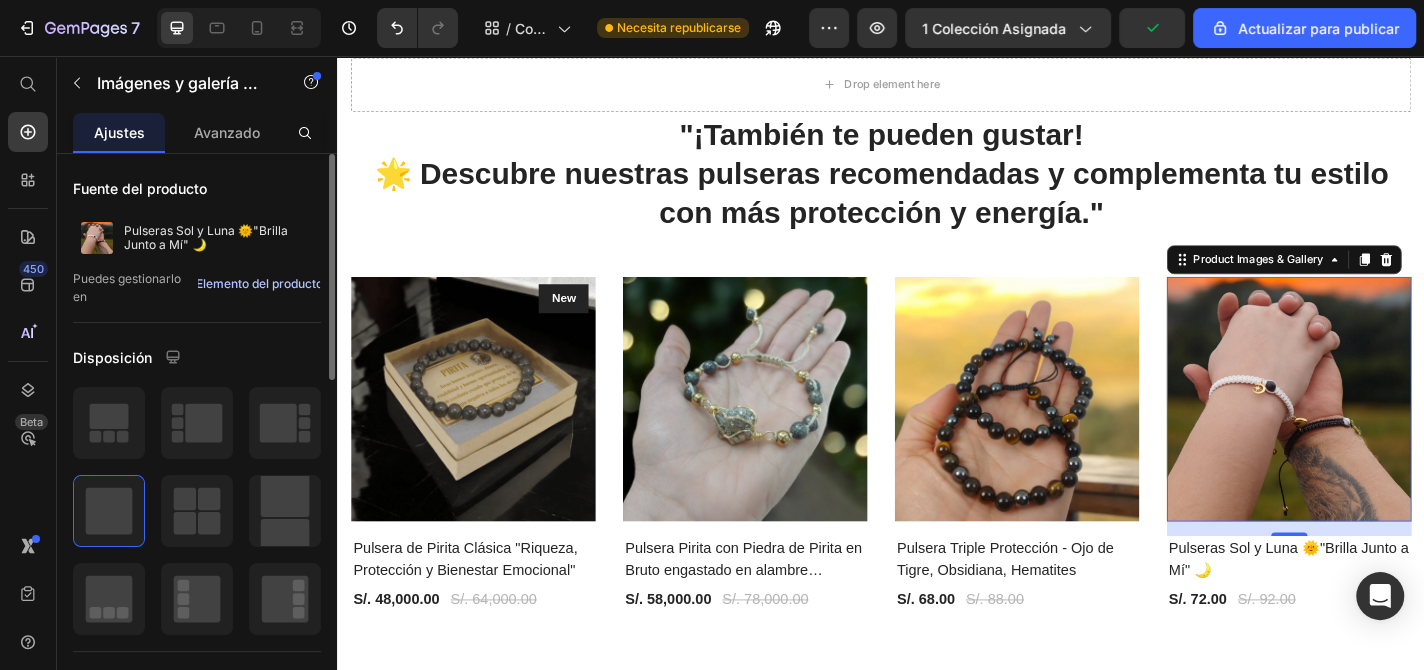 click on "Elemento del producto" at bounding box center (259, 283) 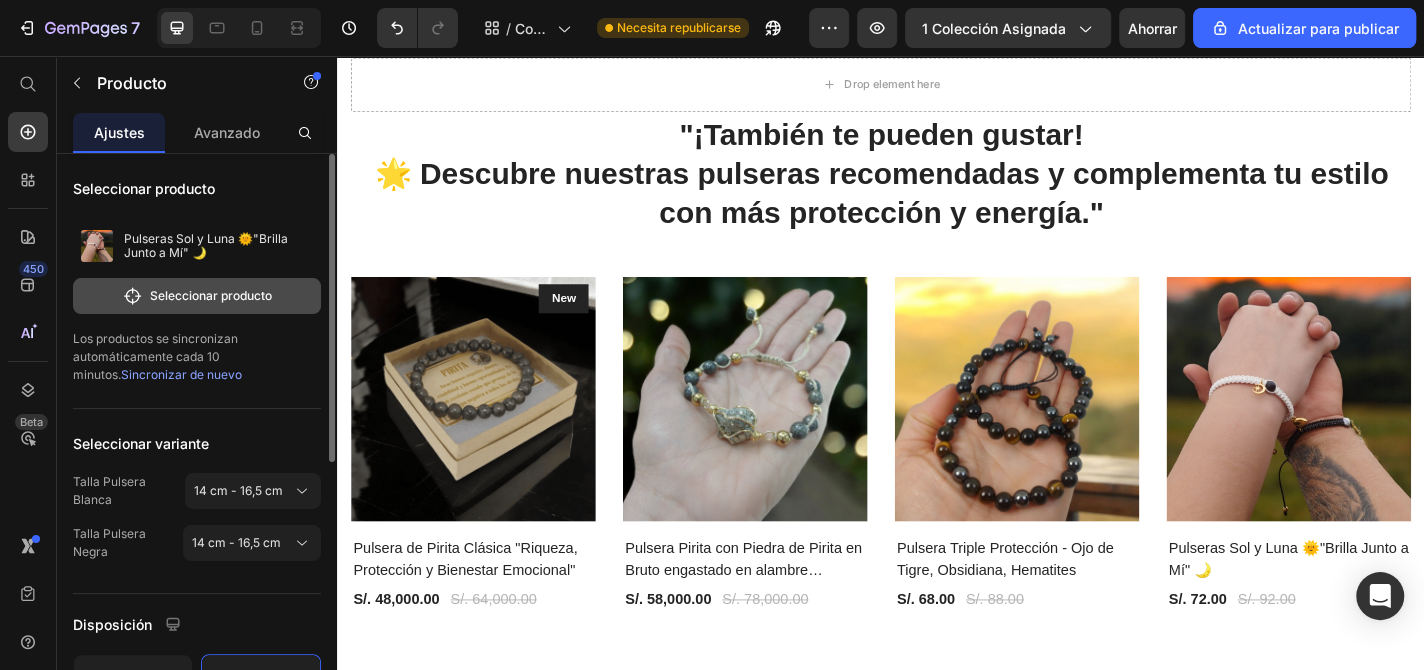 click on "Seleccionar producto" at bounding box center [197, 296] 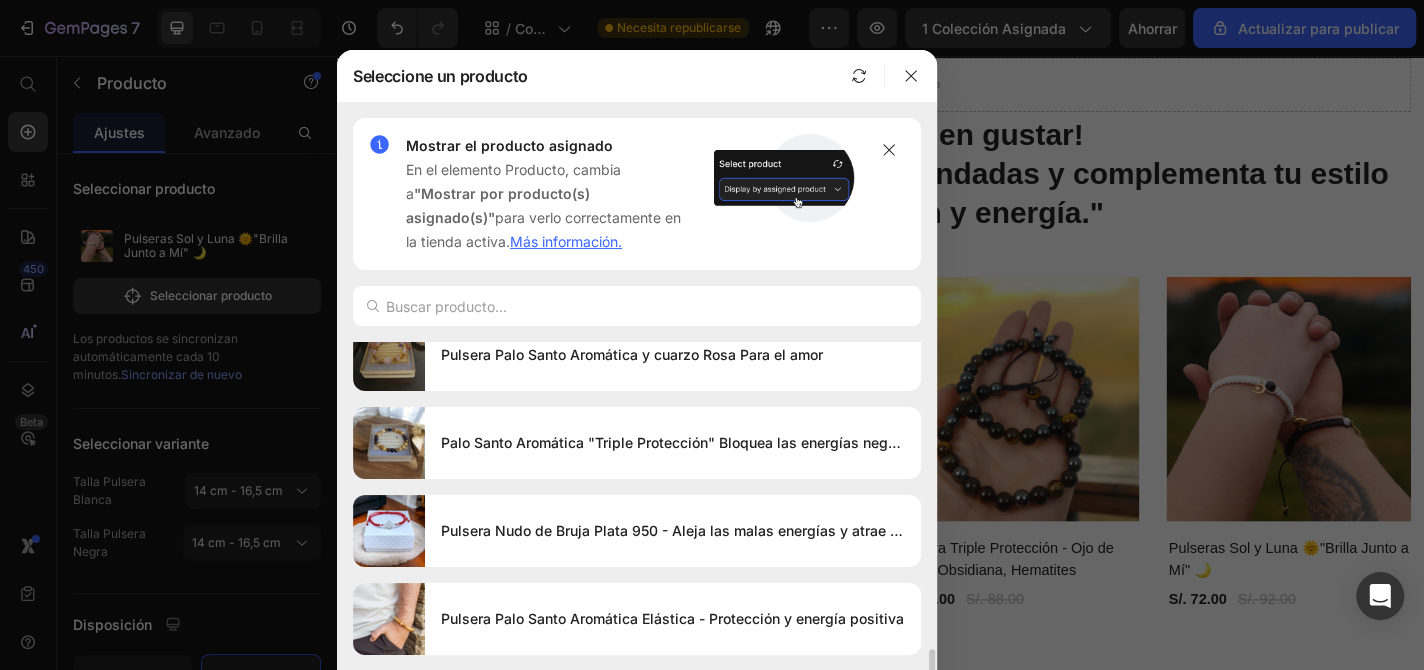 scroll, scrollTop: 1885, scrollLeft: 0, axis: vertical 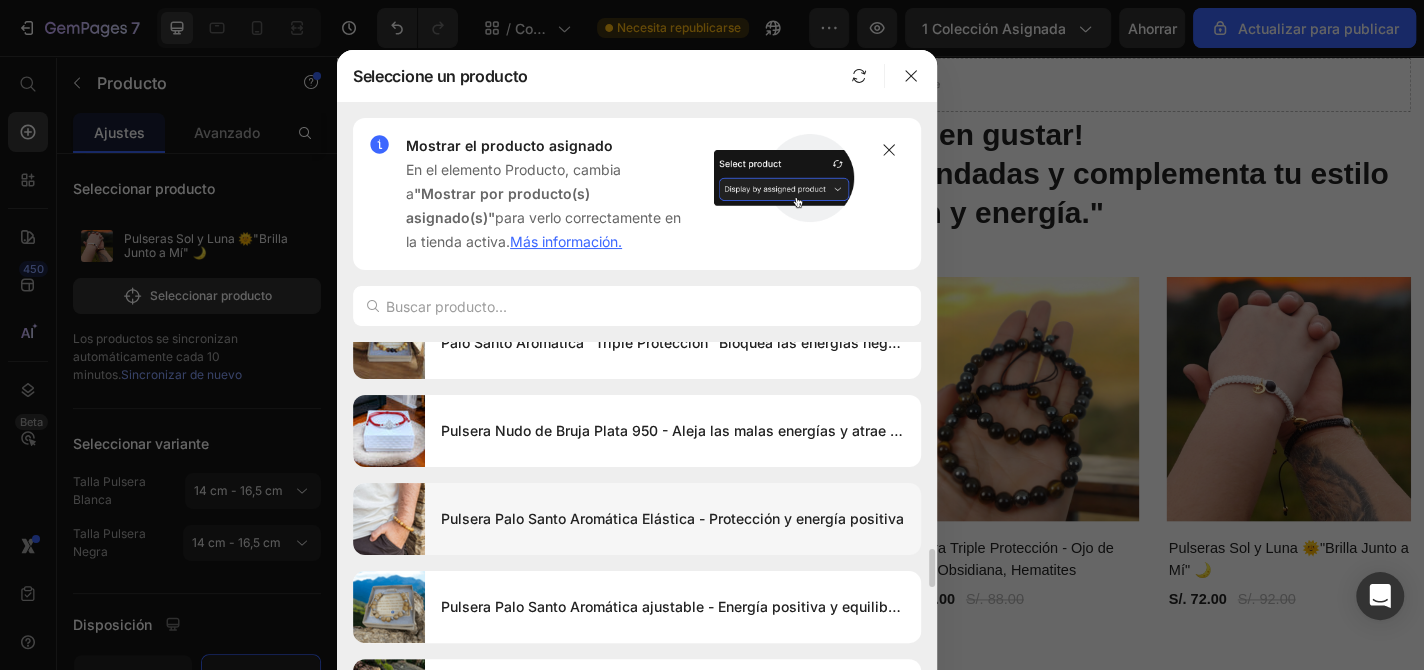 click on "Pulsera Palo Santo Aromática Elástica - Protección y energía positiva" at bounding box center (672, 518) 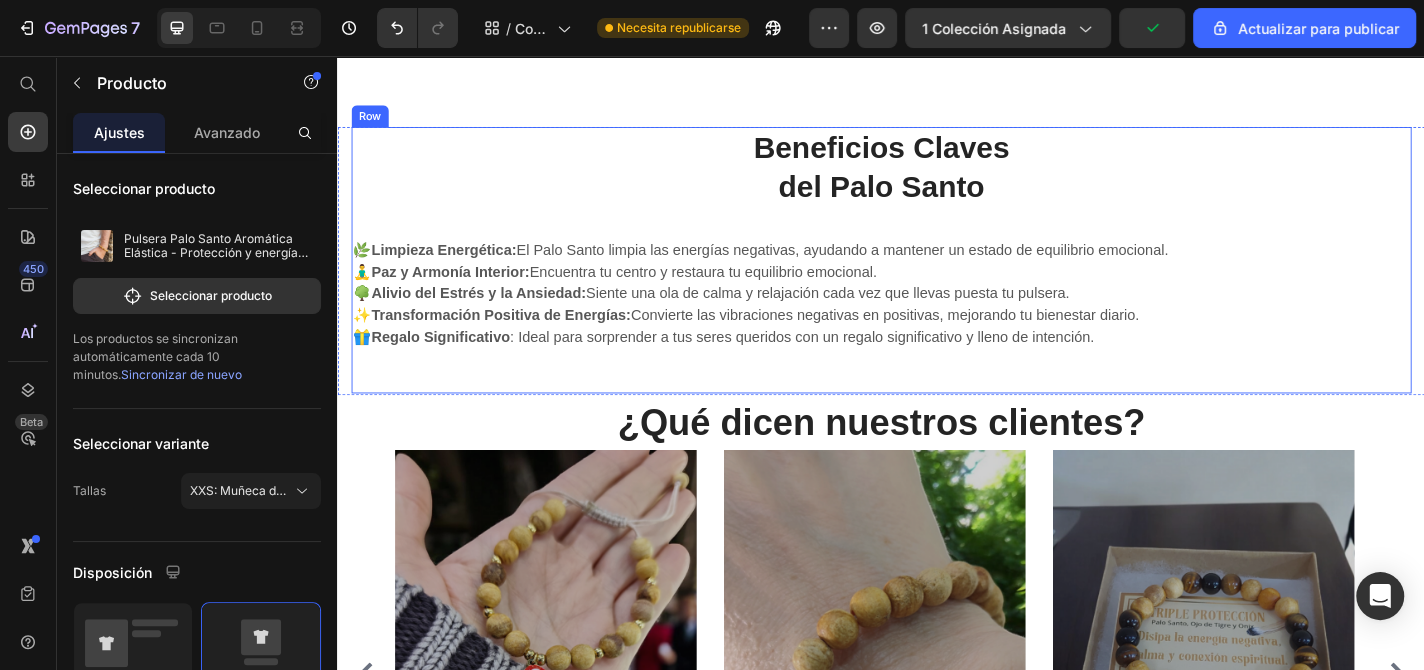 scroll, scrollTop: 1106, scrollLeft: 0, axis: vertical 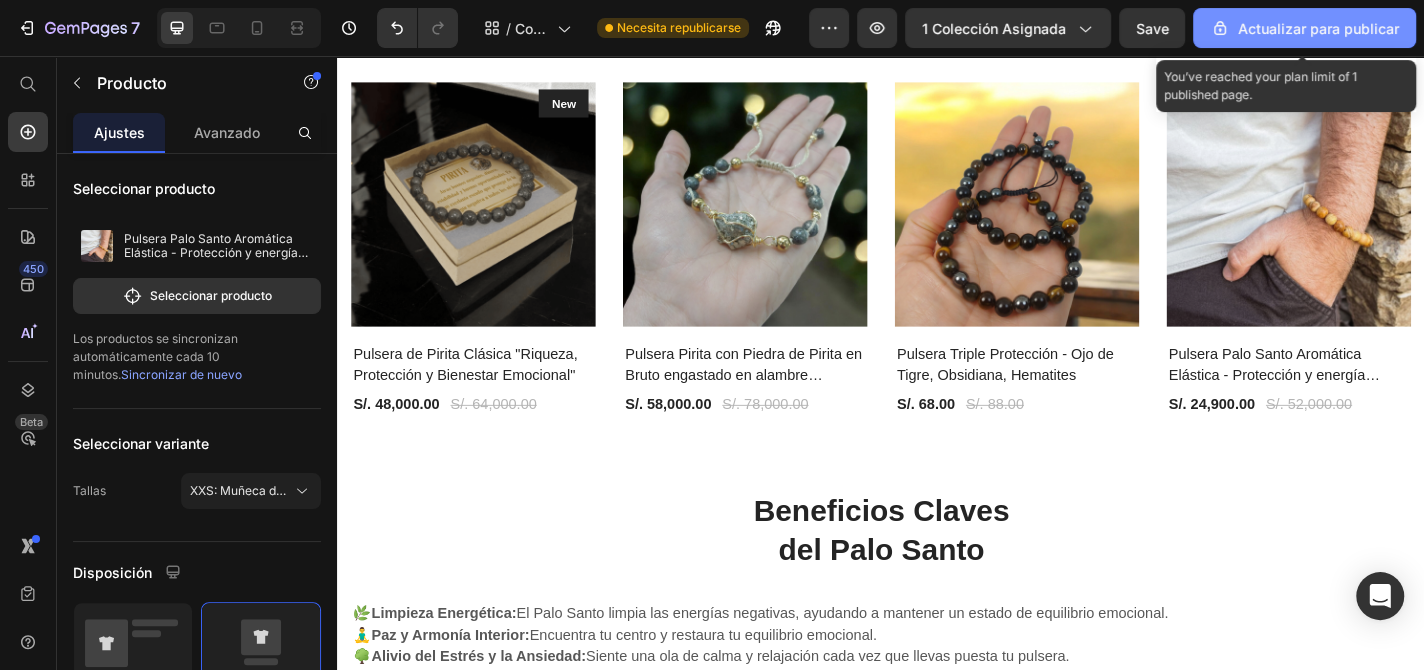 click on "Actualizar para publicar" at bounding box center (1318, 28) 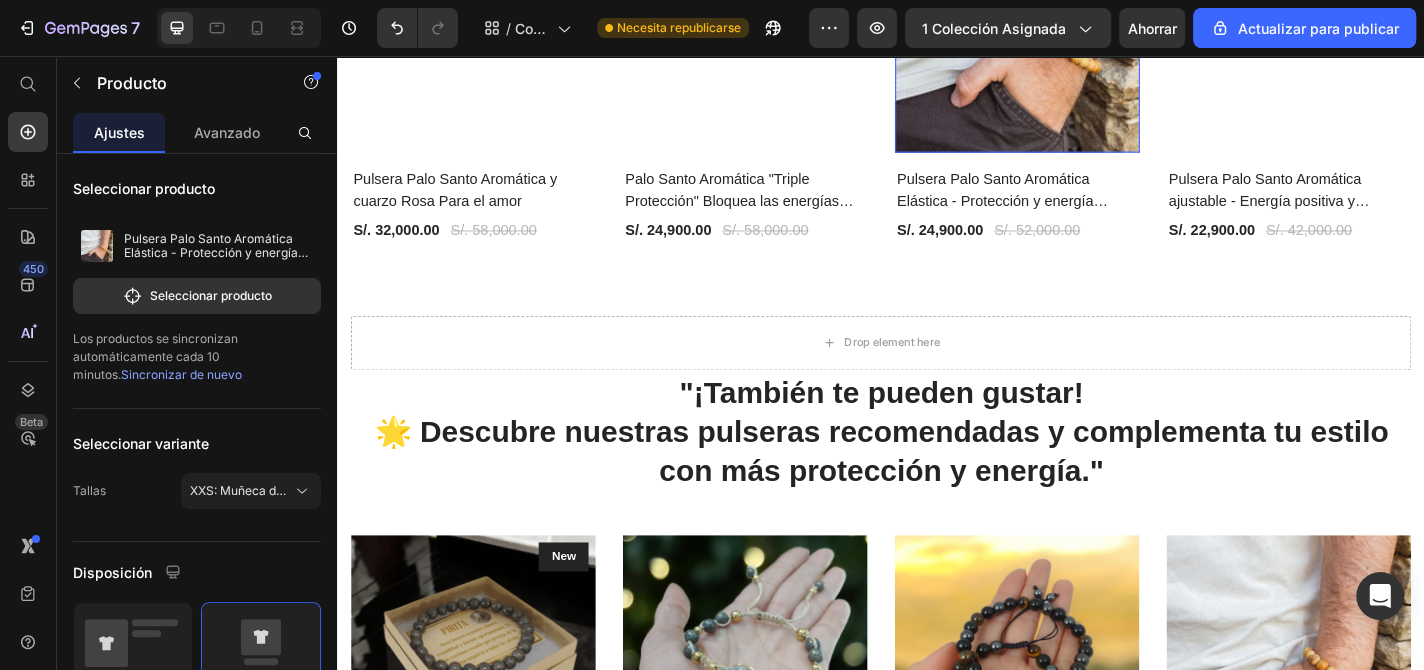 scroll, scrollTop: 3106, scrollLeft: 0, axis: vertical 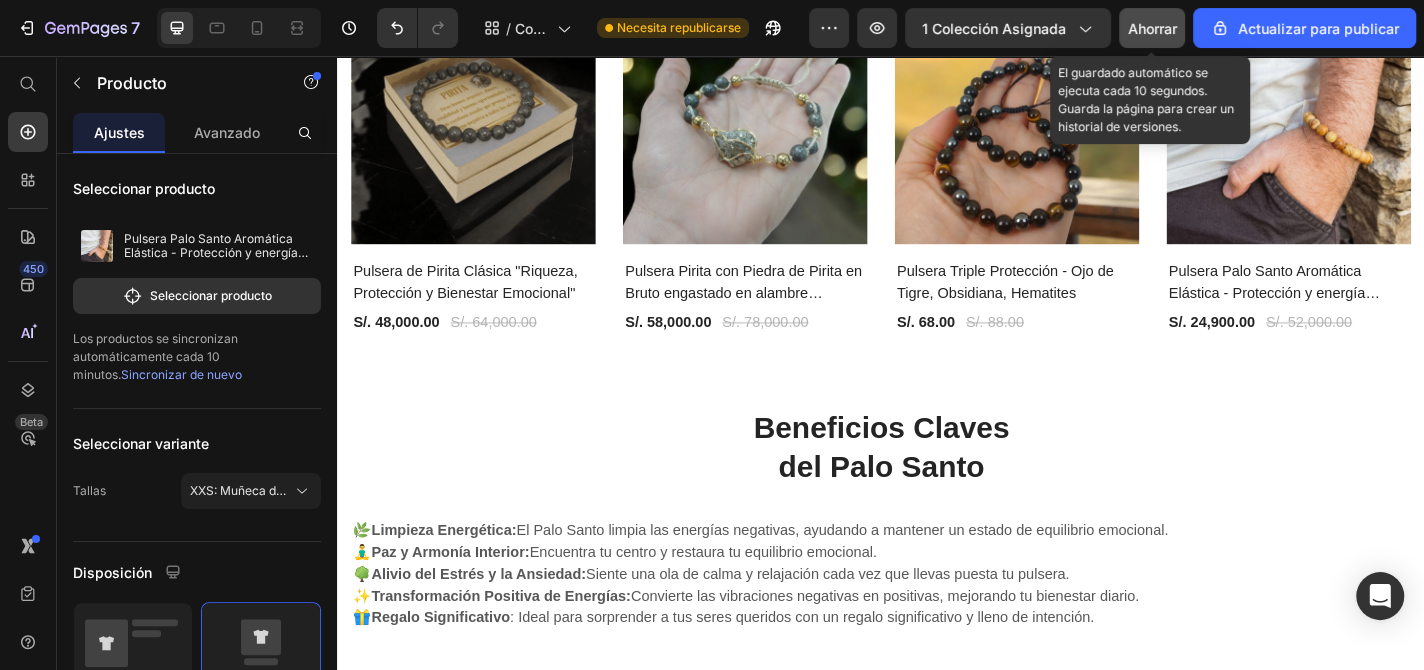 click on "Ahorrar" at bounding box center (1152, 28) 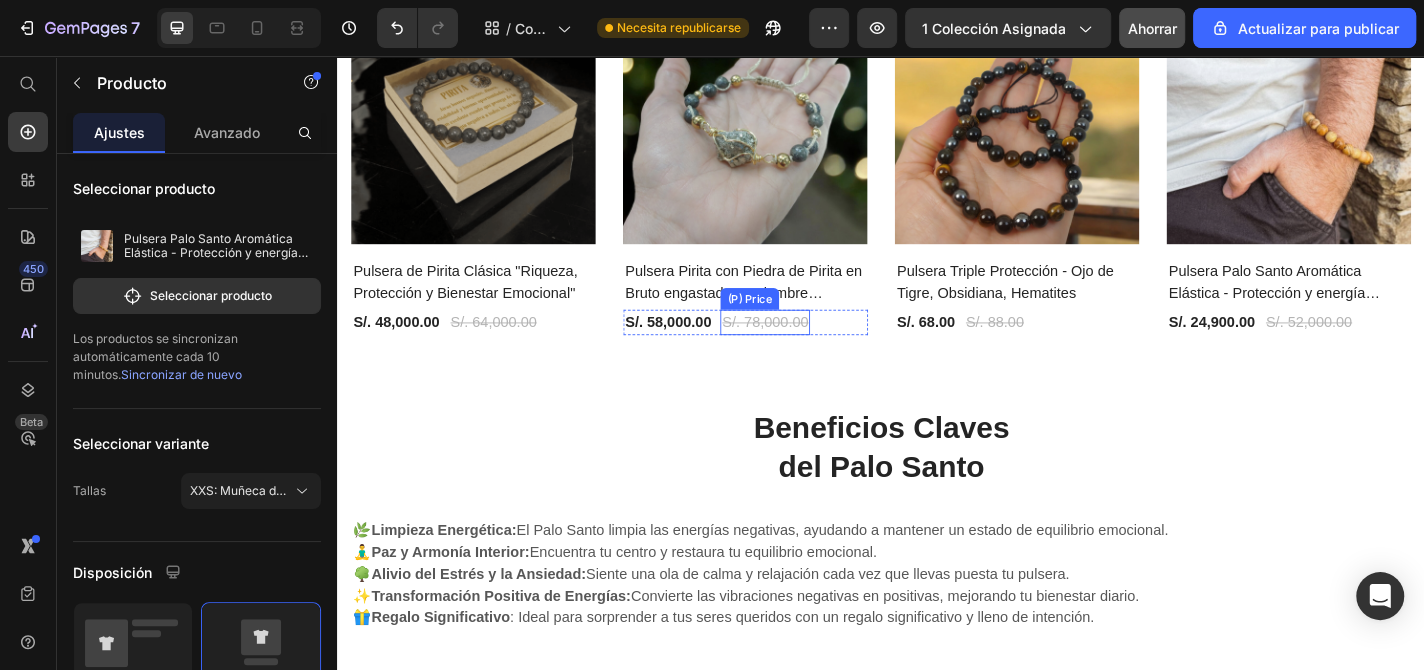 scroll, scrollTop: 3006, scrollLeft: 0, axis: vertical 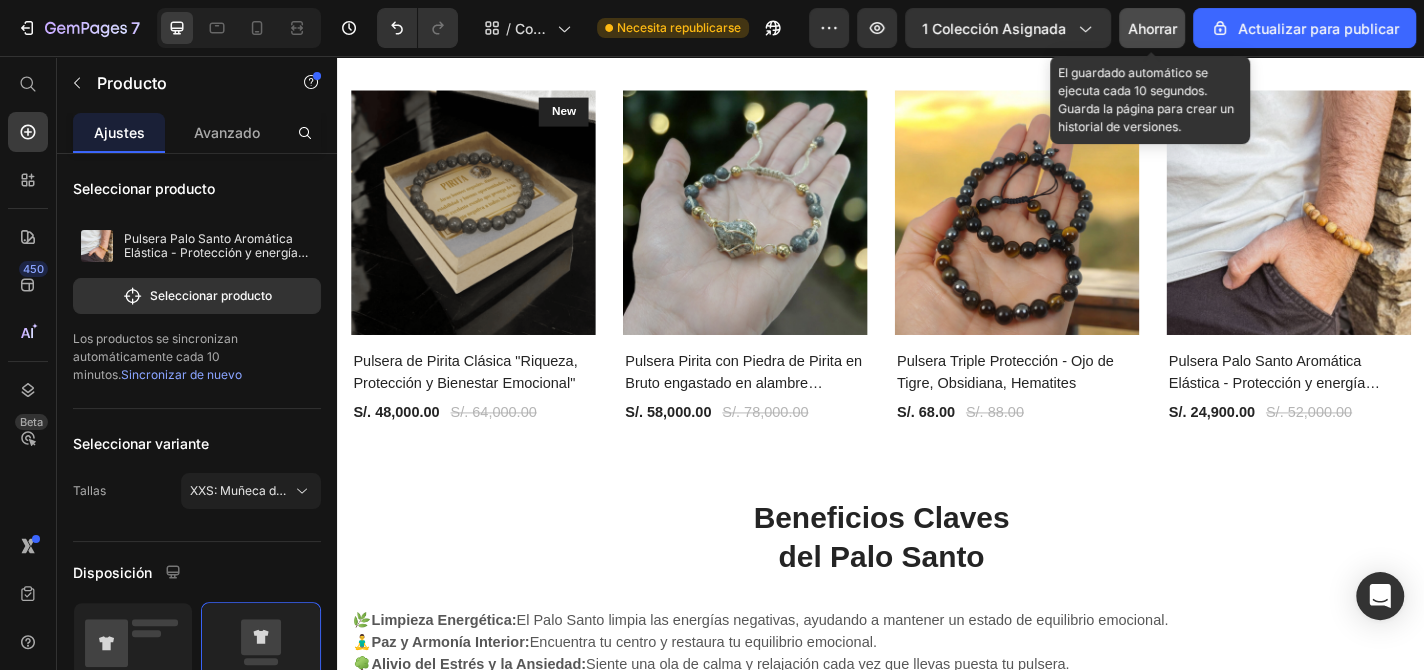 click on "Ahorrar" at bounding box center [1152, 28] 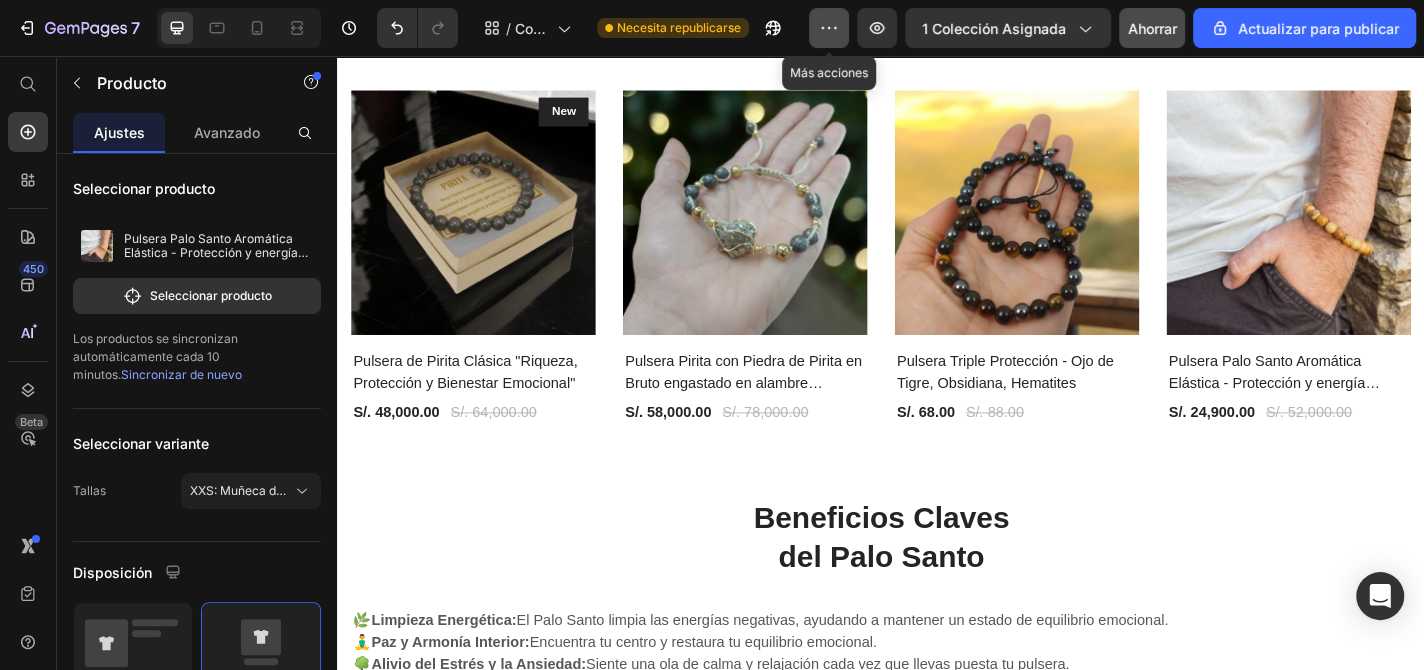 click 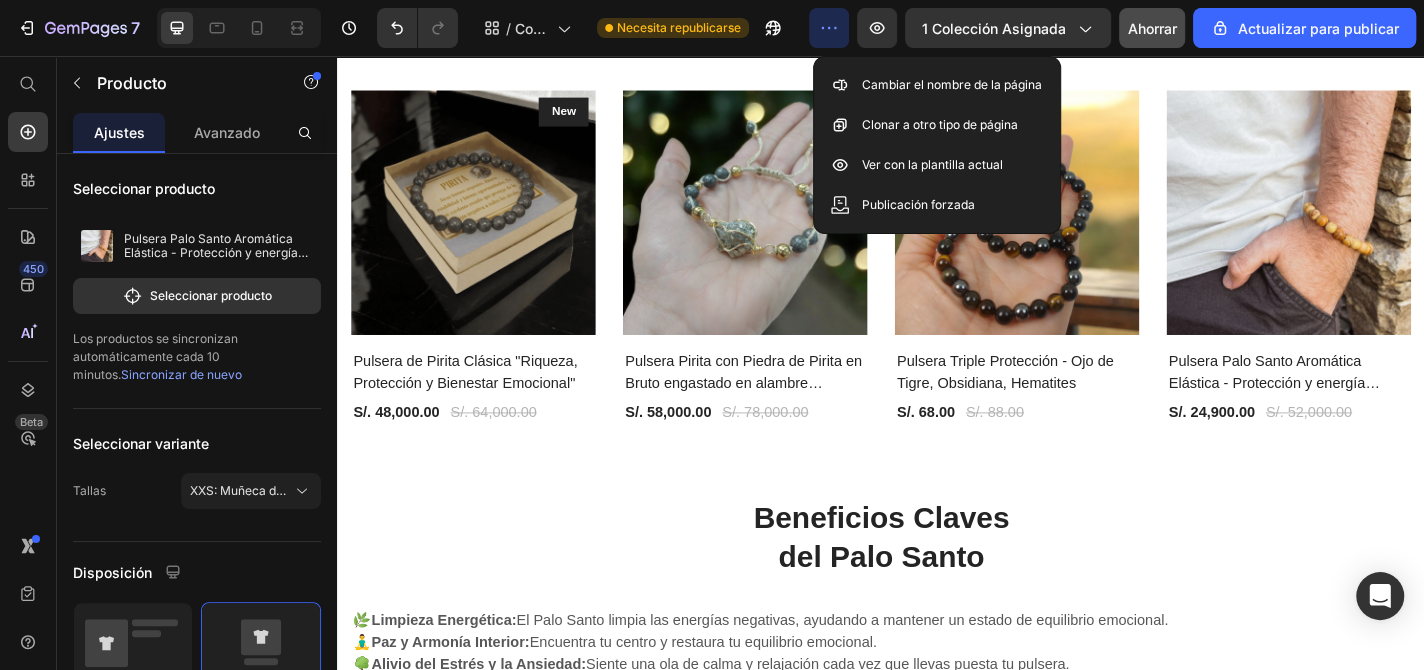 drag, startPoint x: 837, startPoint y: 33, endPoint x: 809, endPoint y: 136, distance: 106.738 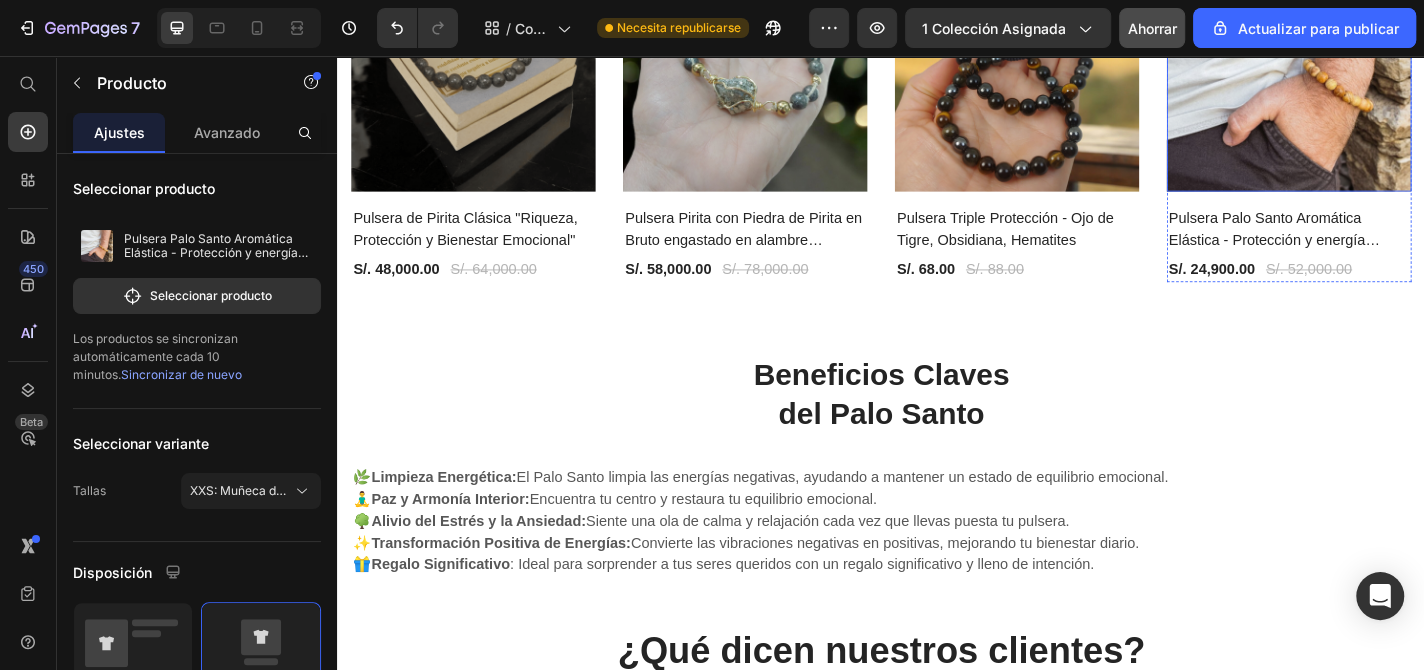 scroll, scrollTop: 3165, scrollLeft: 0, axis: vertical 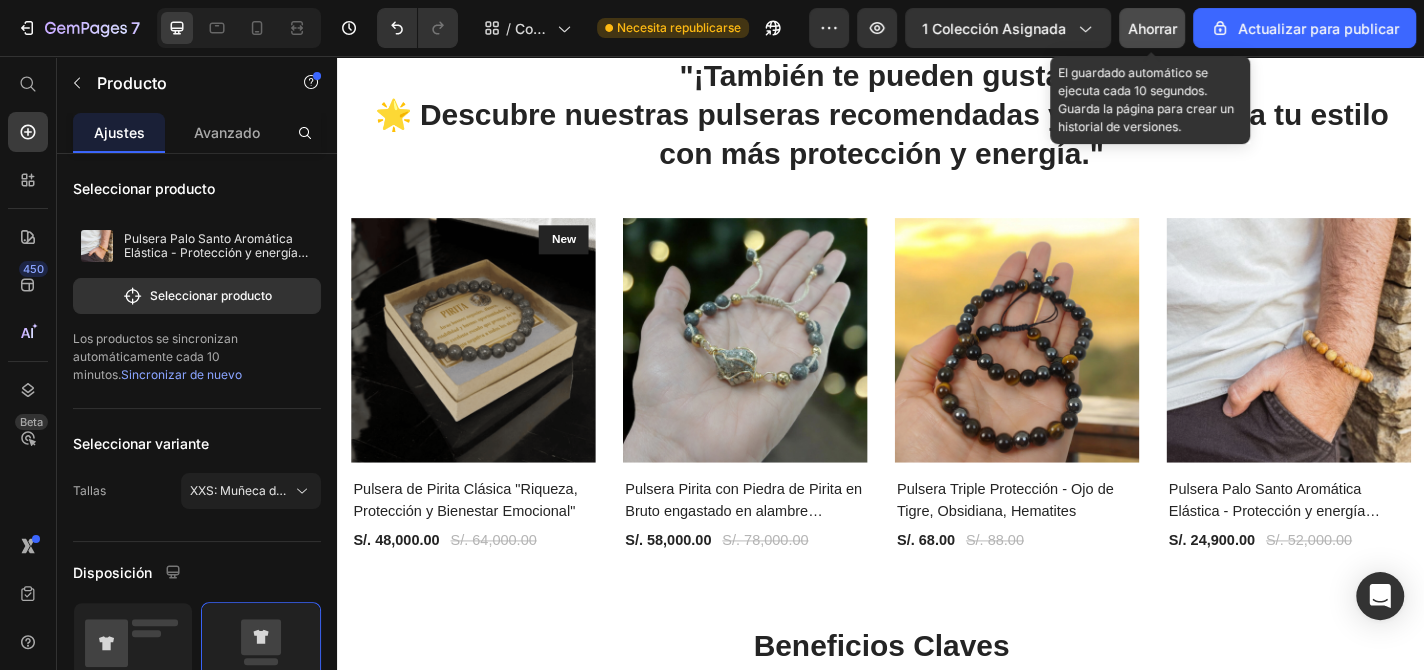 click on "Ahorrar" at bounding box center (1152, 28) 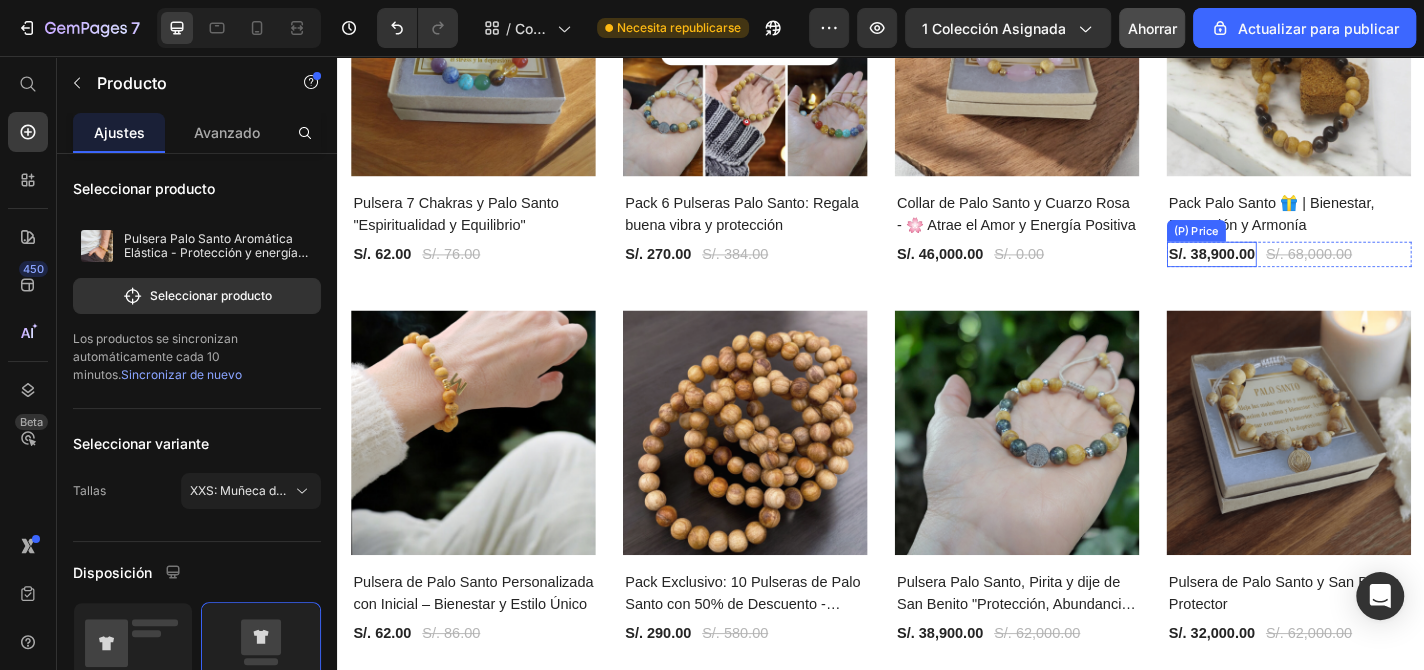 scroll, scrollTop: 965, scrollLeft: 0, axis: vertical 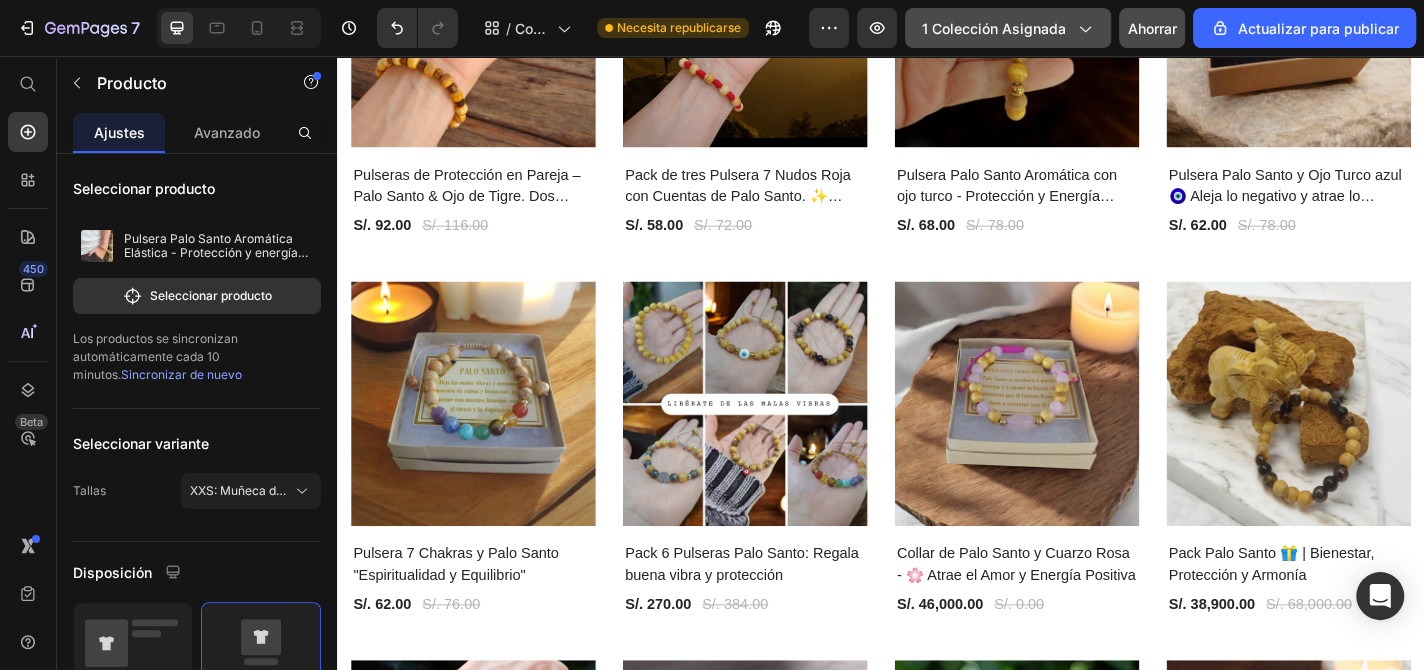 click 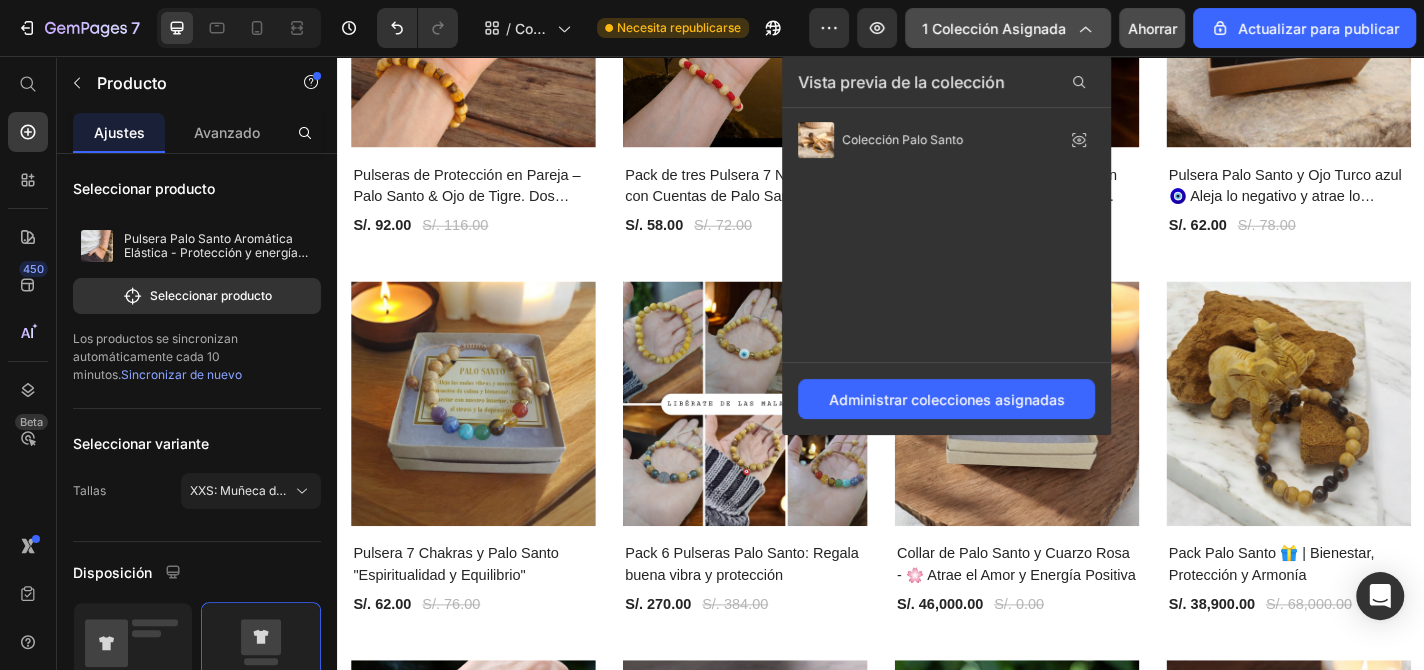 click 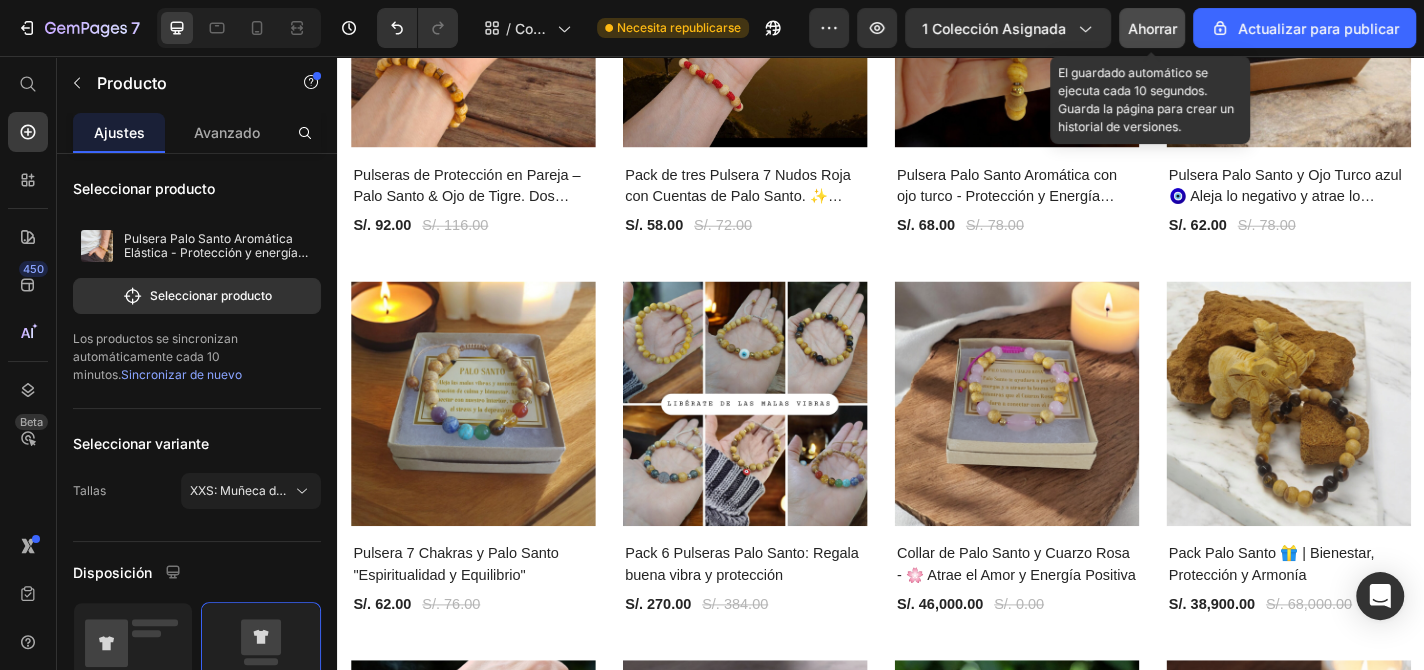 click on "Ahorrar" at bounding box center [1152, 28] 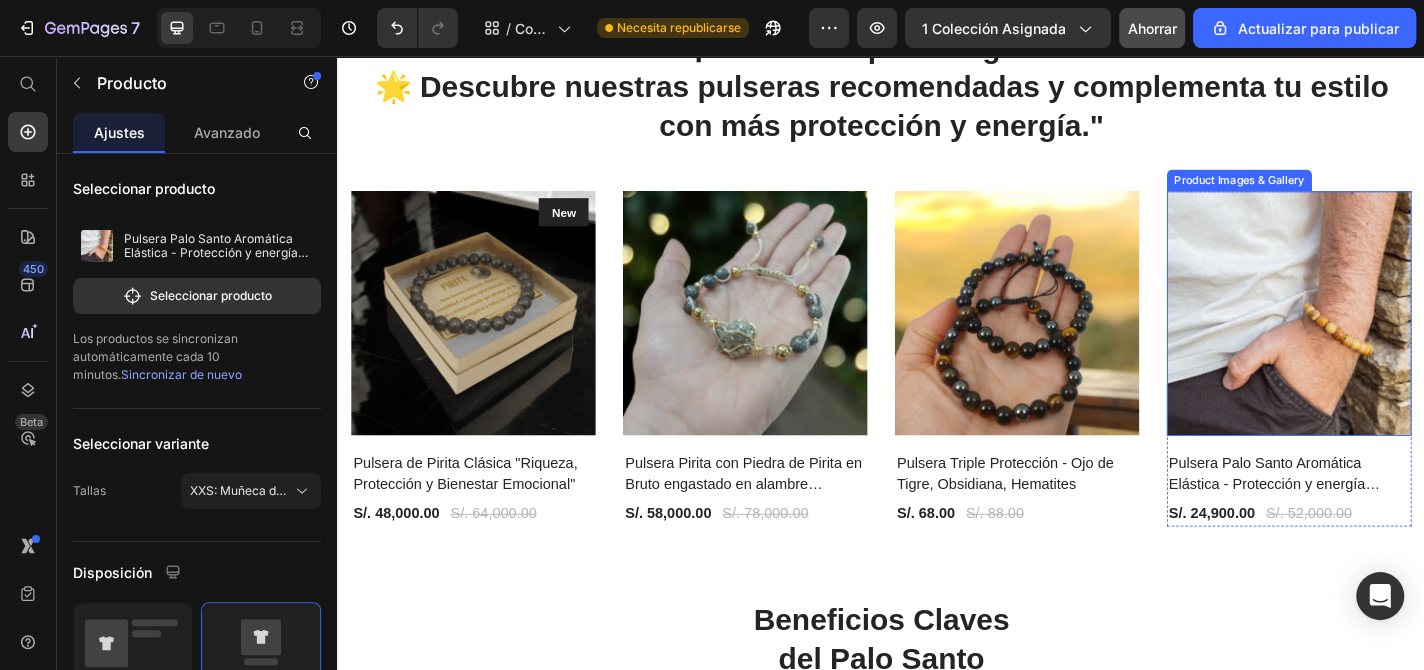 scroll, scrollTop: 772, scrollLeft: 0, axis: vertical 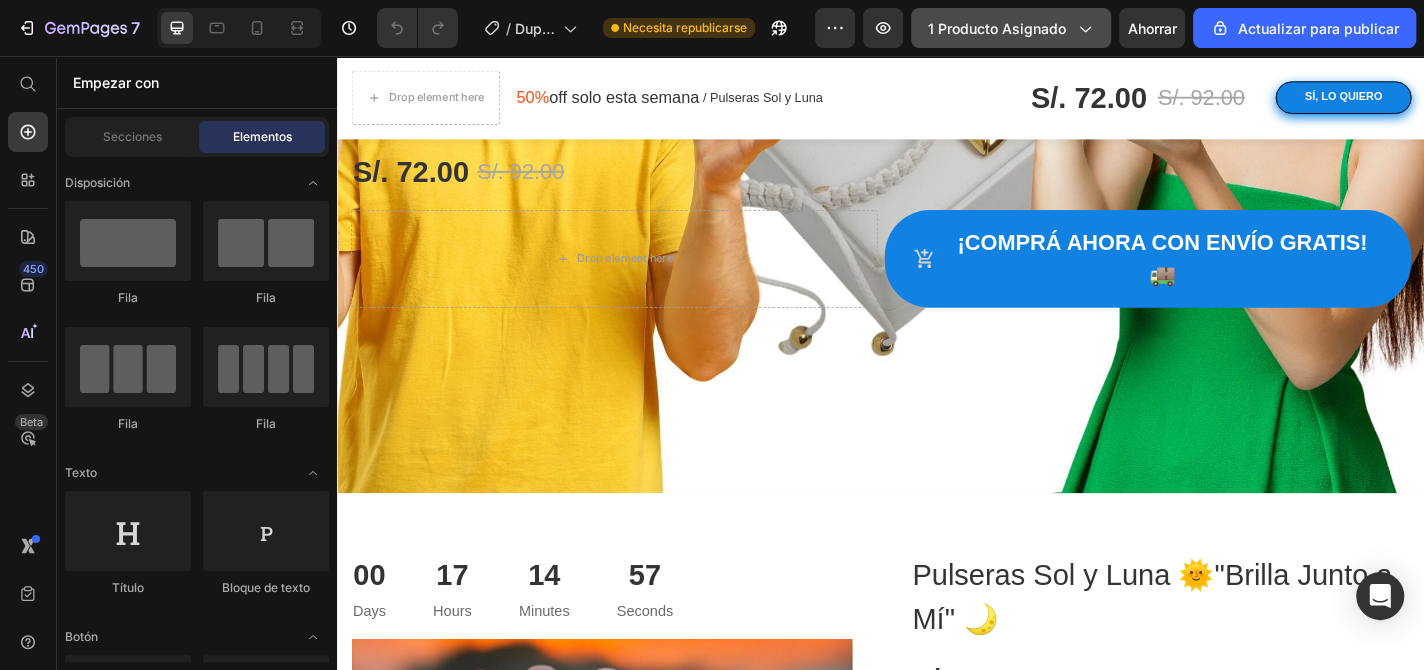 click 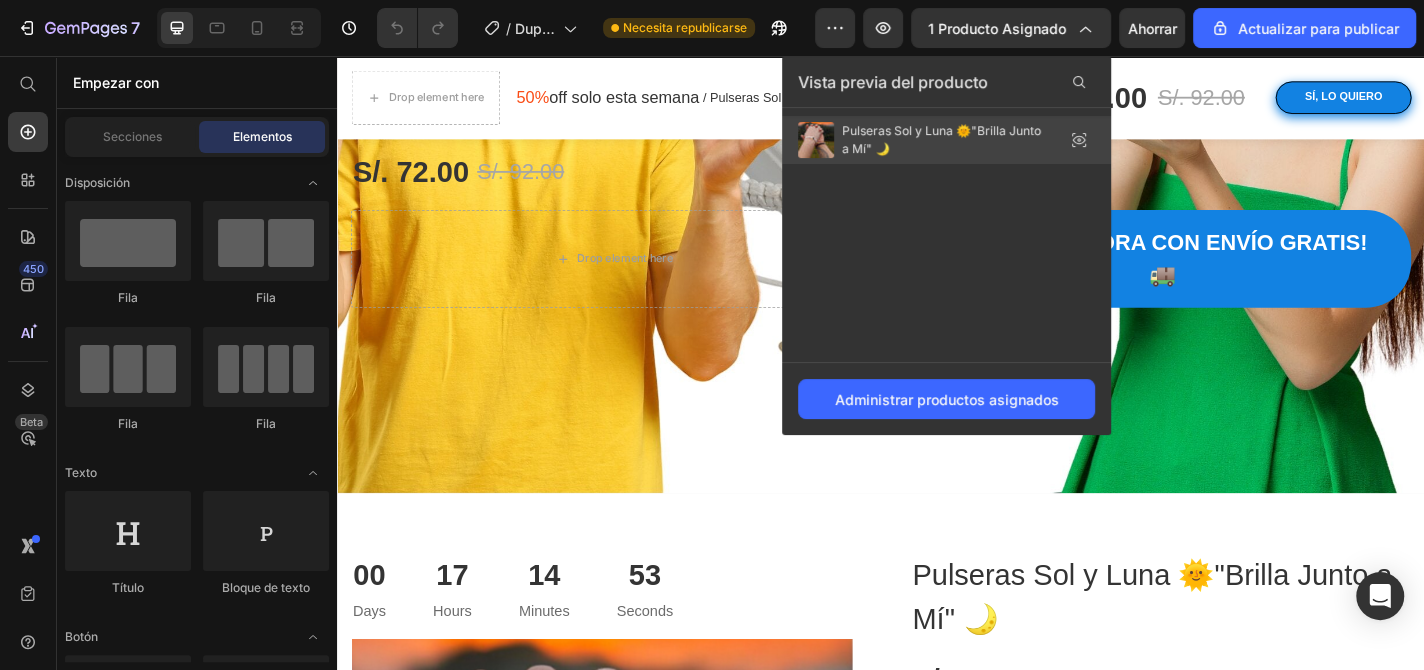 click 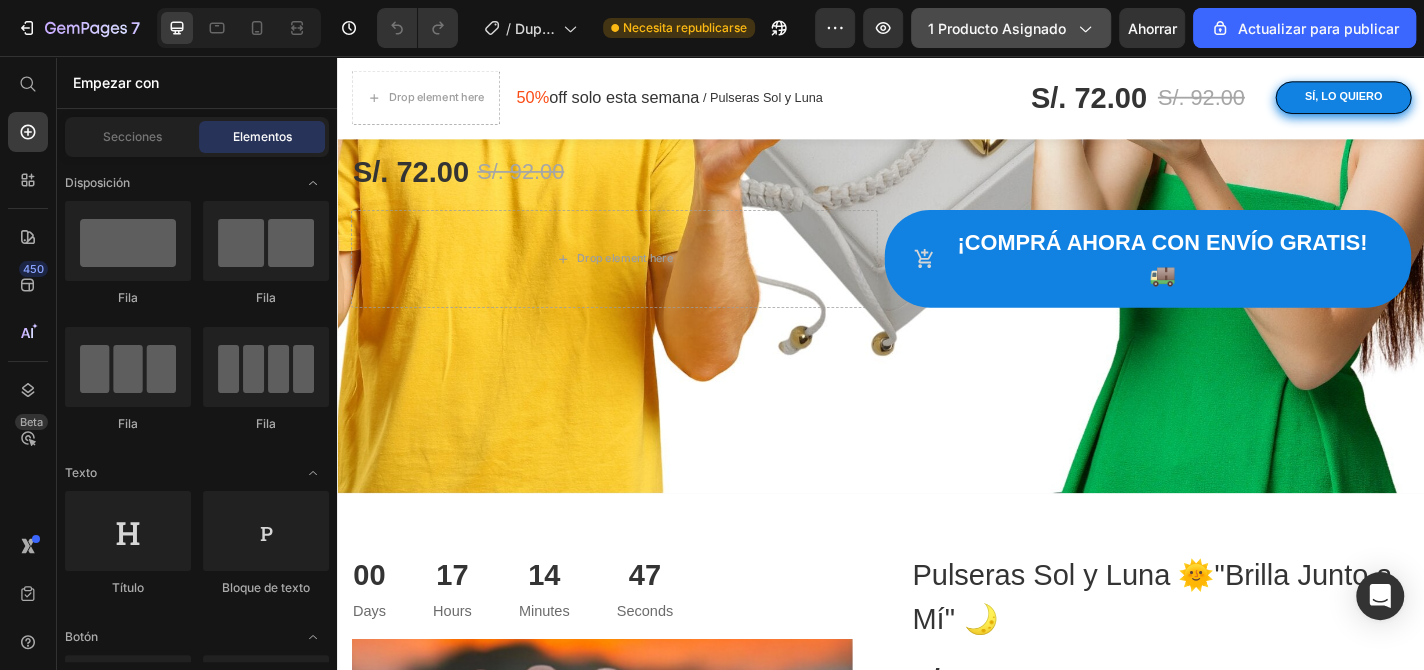 click on "1 producto asignado" at bounding box center [997, 28] 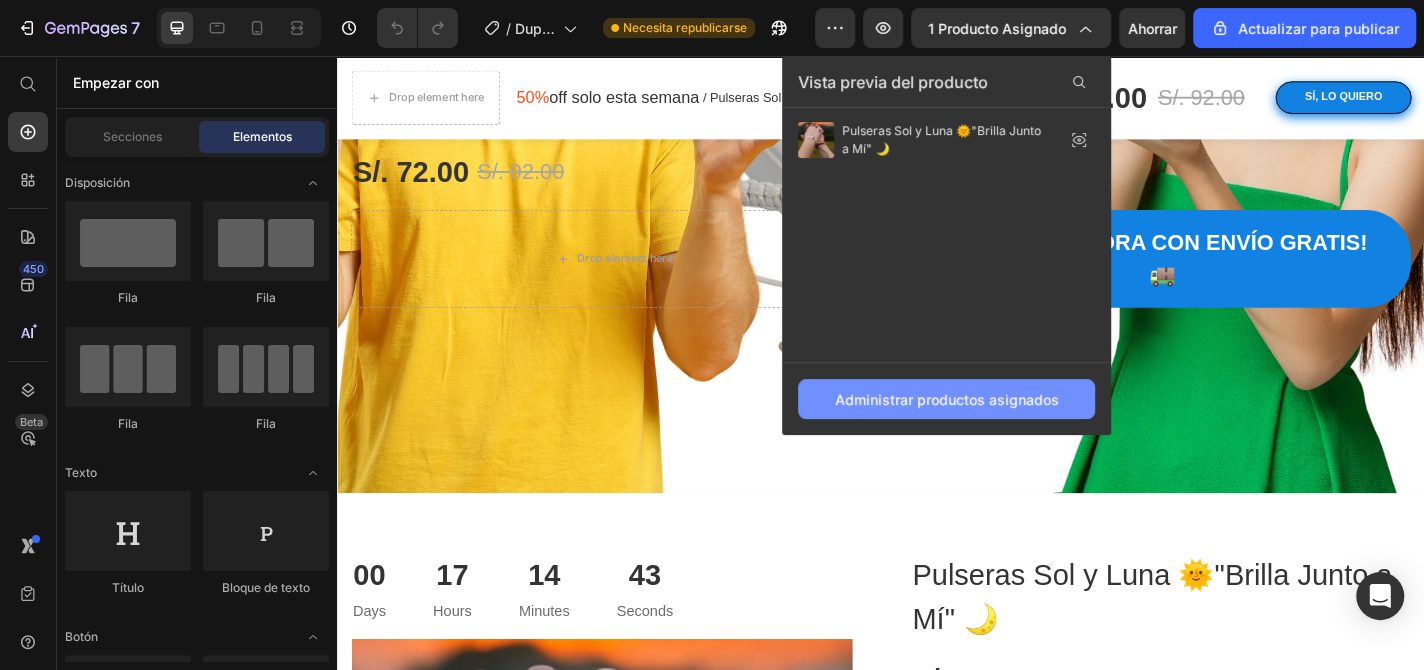 click on "Administrar productos asignados" at bounding box center (947, 399) 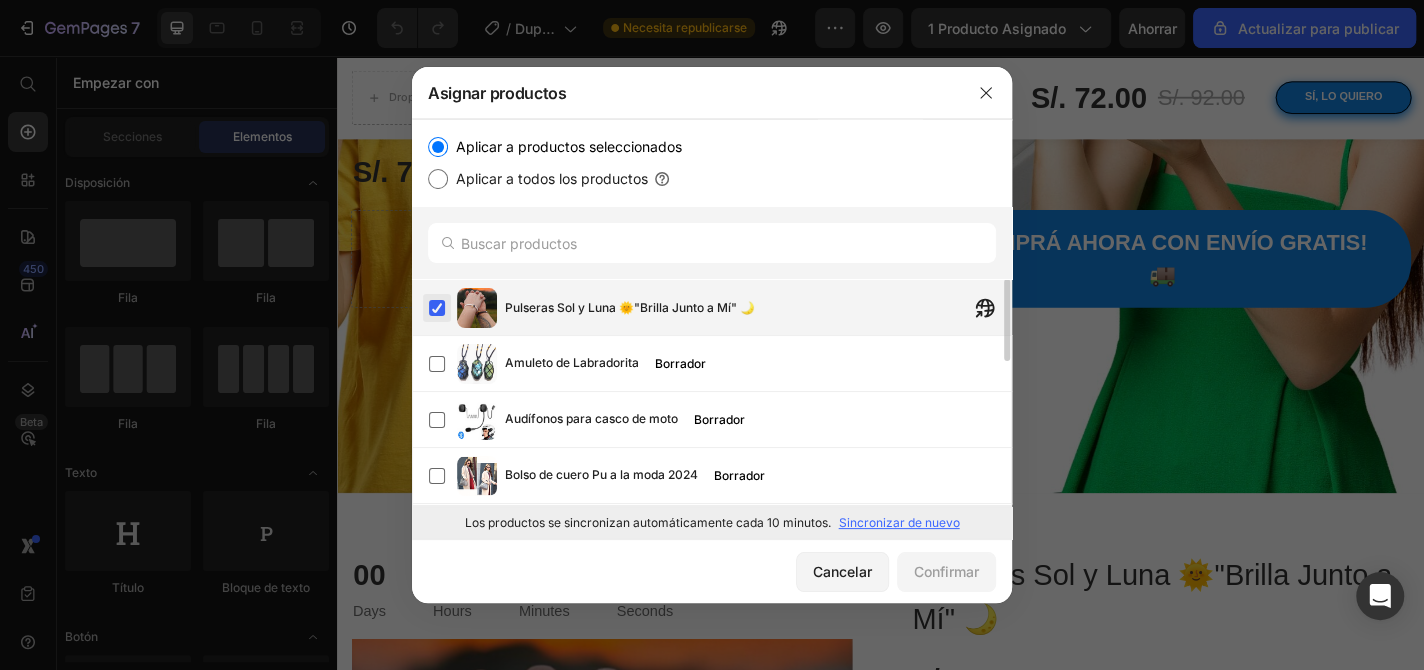 click at bounding box center (437, 308) 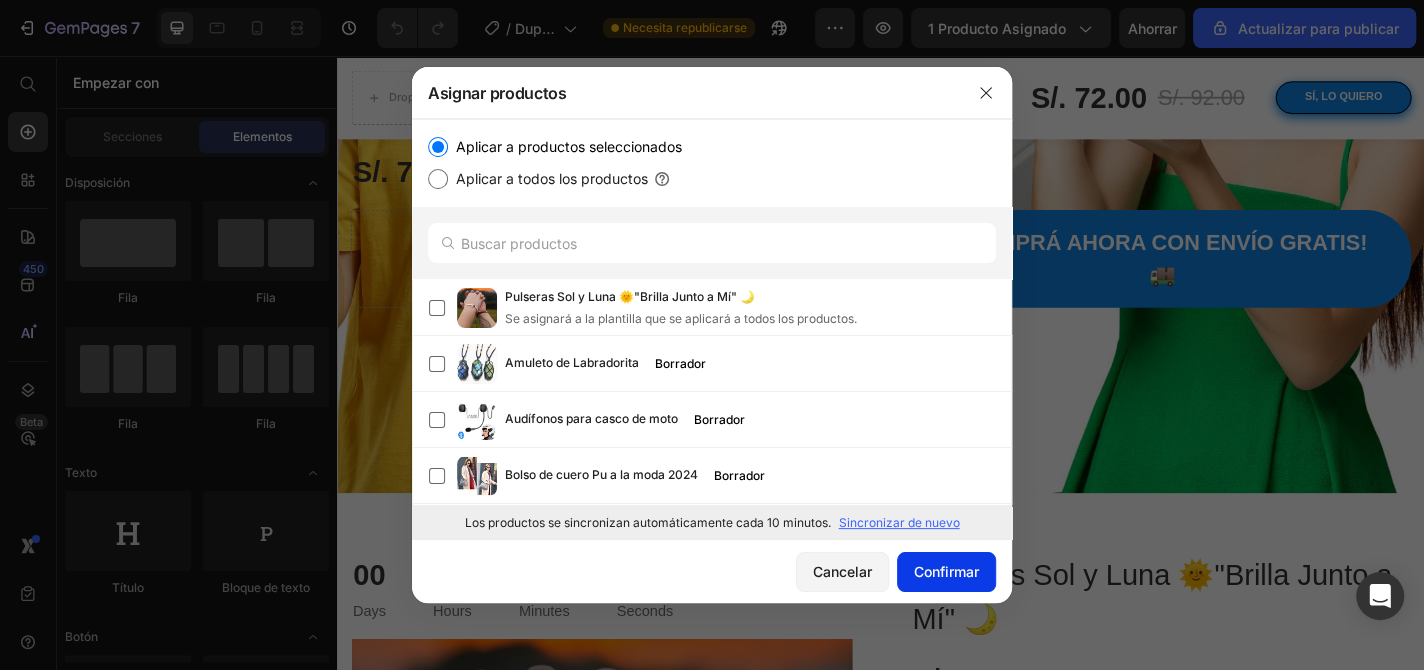 click on "Confirmar" at bounding box center [946, 571] 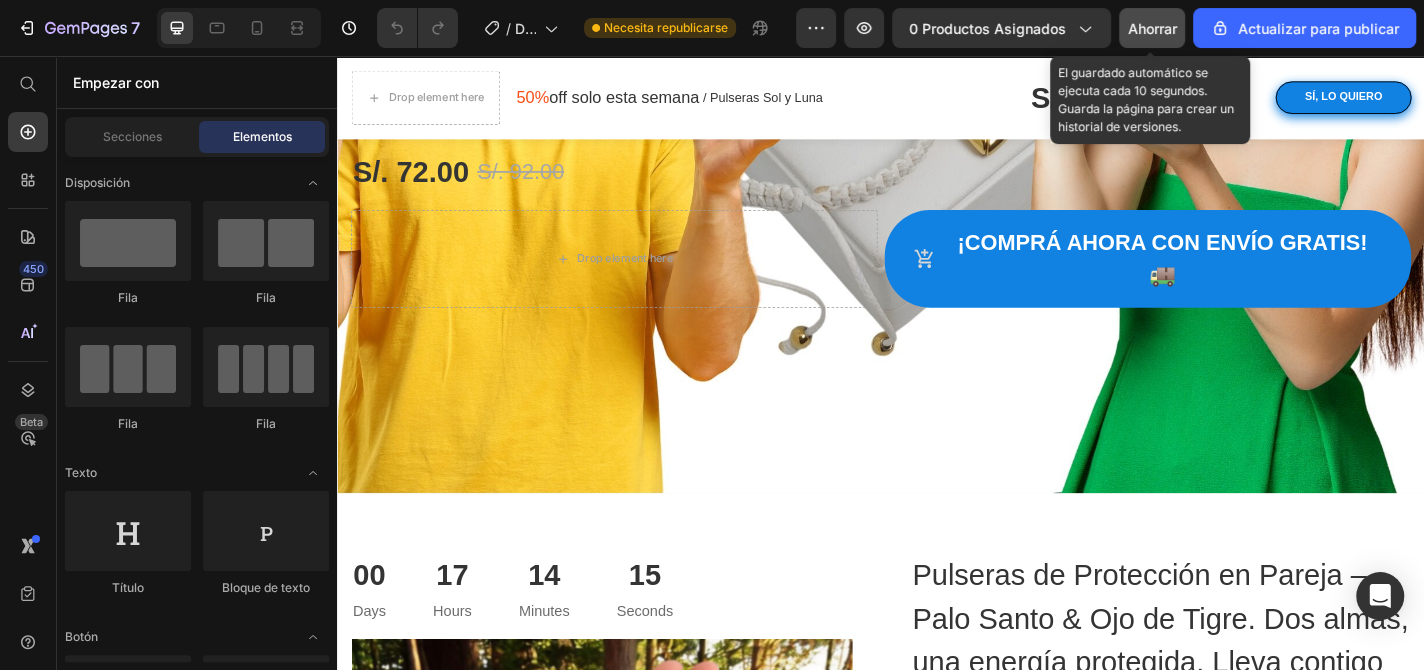 click on "Ahorrar" at bounding box center [1152, 28] 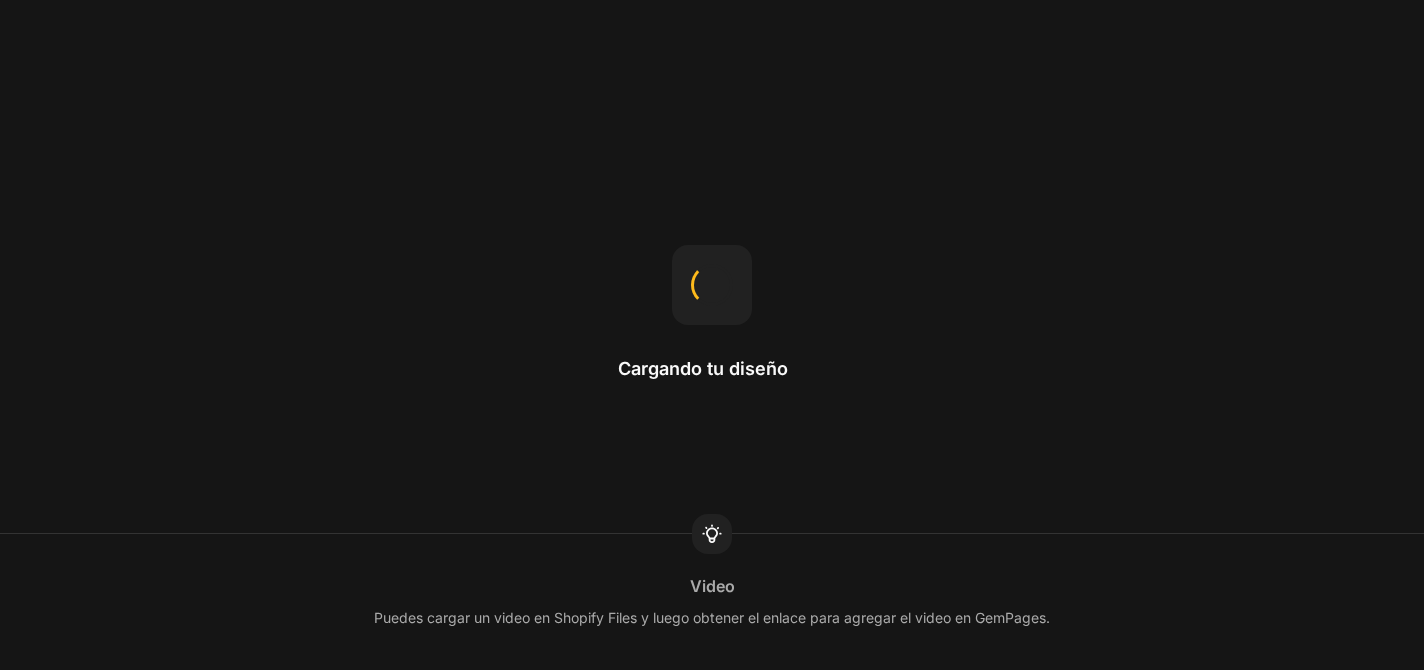 scroll, scrollTop: 0, scrollLeft: 0, axis: both 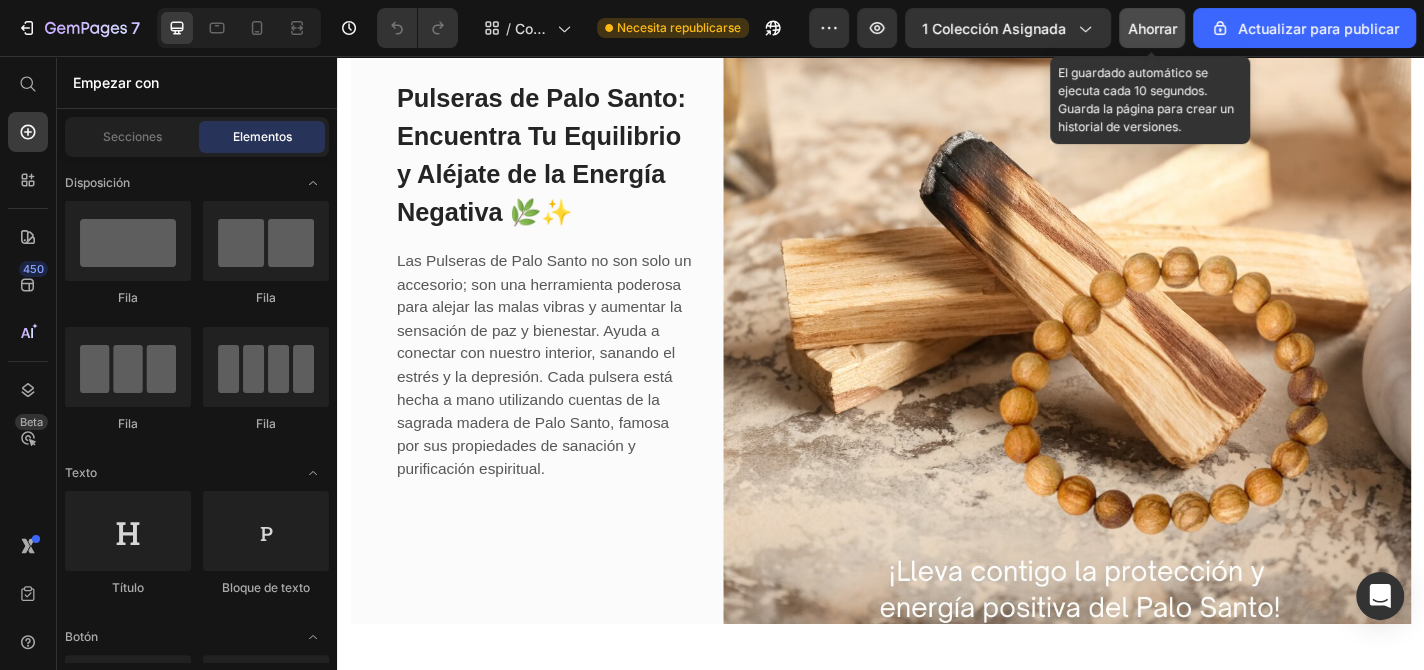 click on "Ahorrar" at bounding box center [1152, 28] 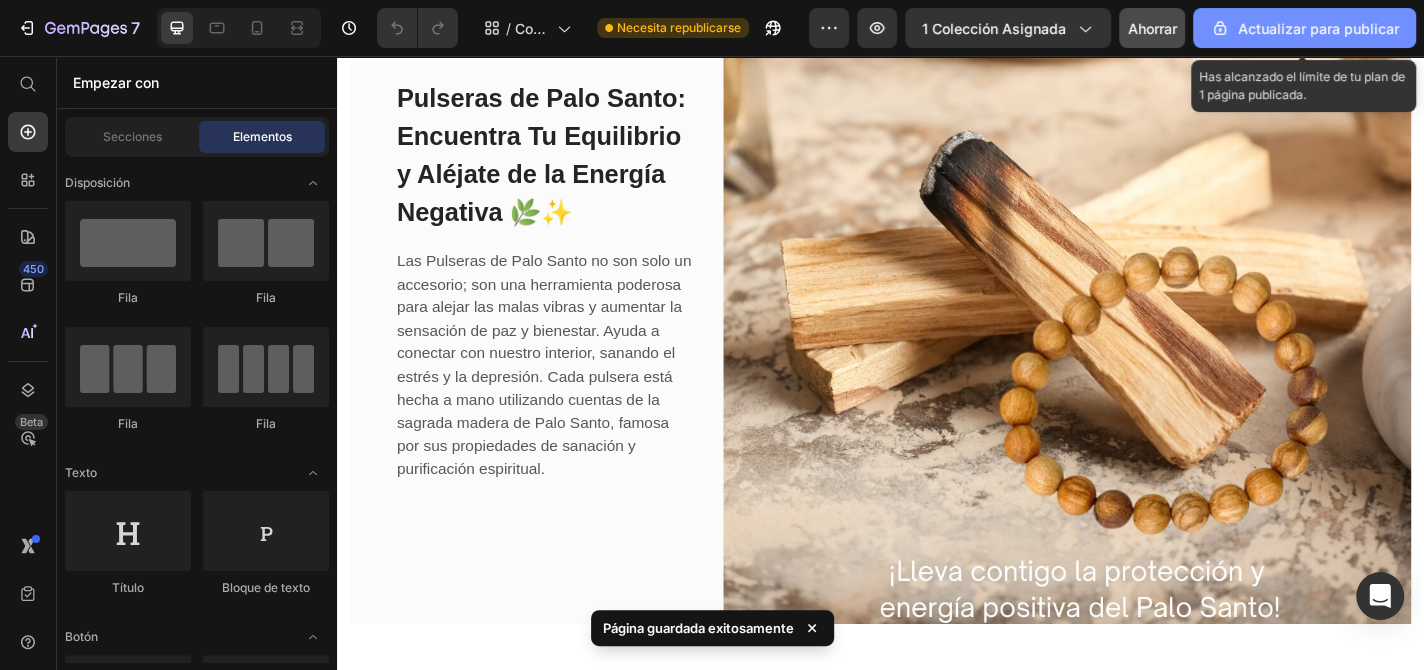 click on "Actualizar para publicar" at bounding box center (1318, 28) 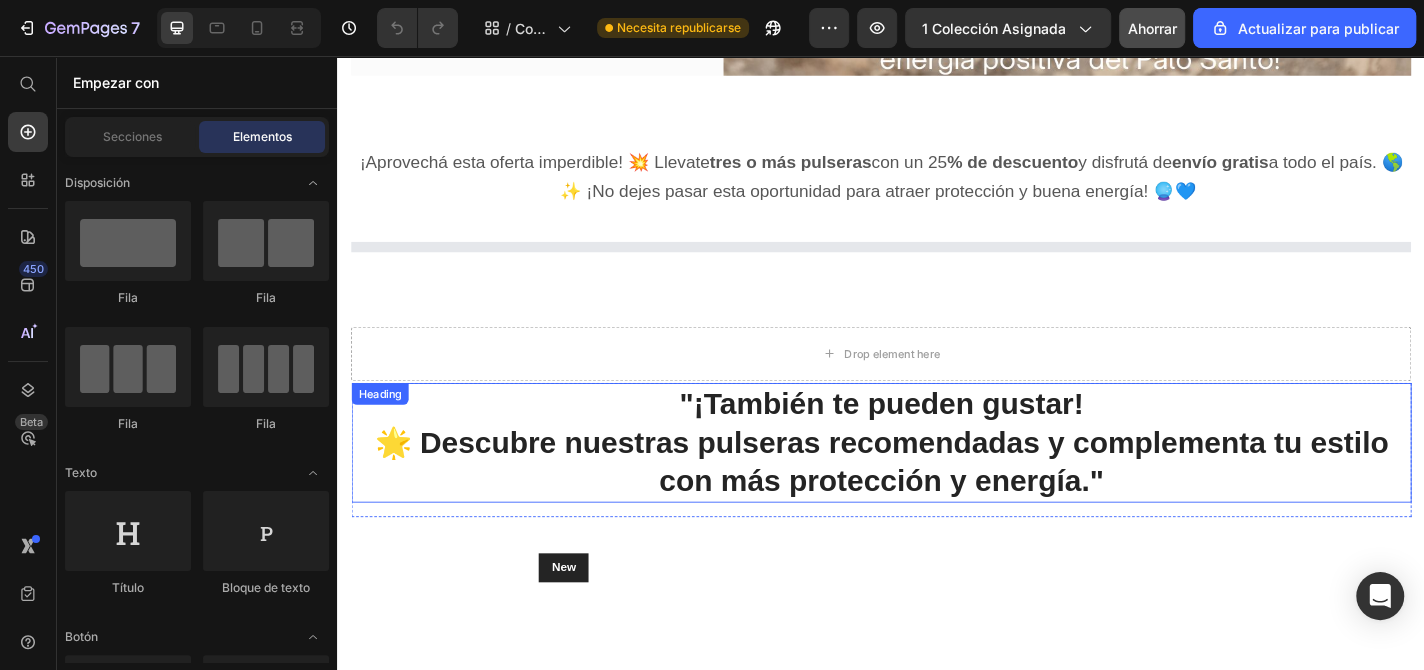 scroll, scrollTop: 1207, scrollLeft: 0, axis: vertical 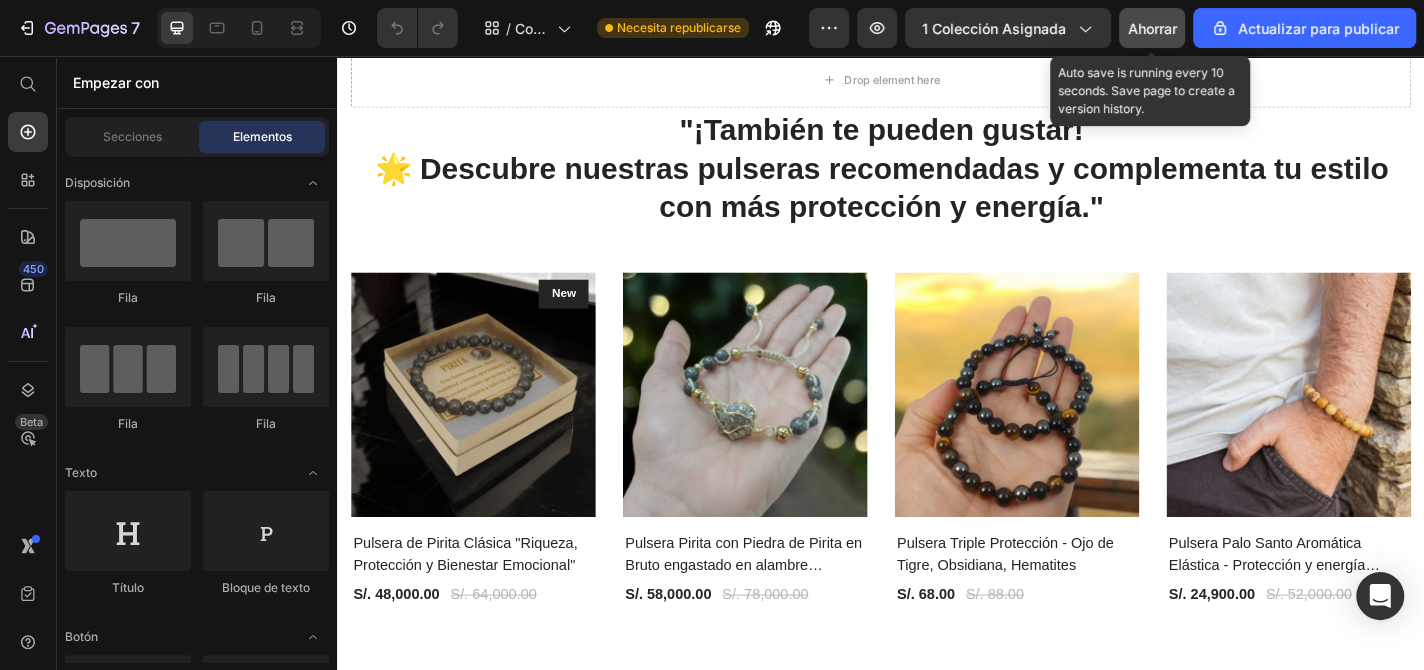 click on "Ahorrar" at bounding box center [1152, 28] 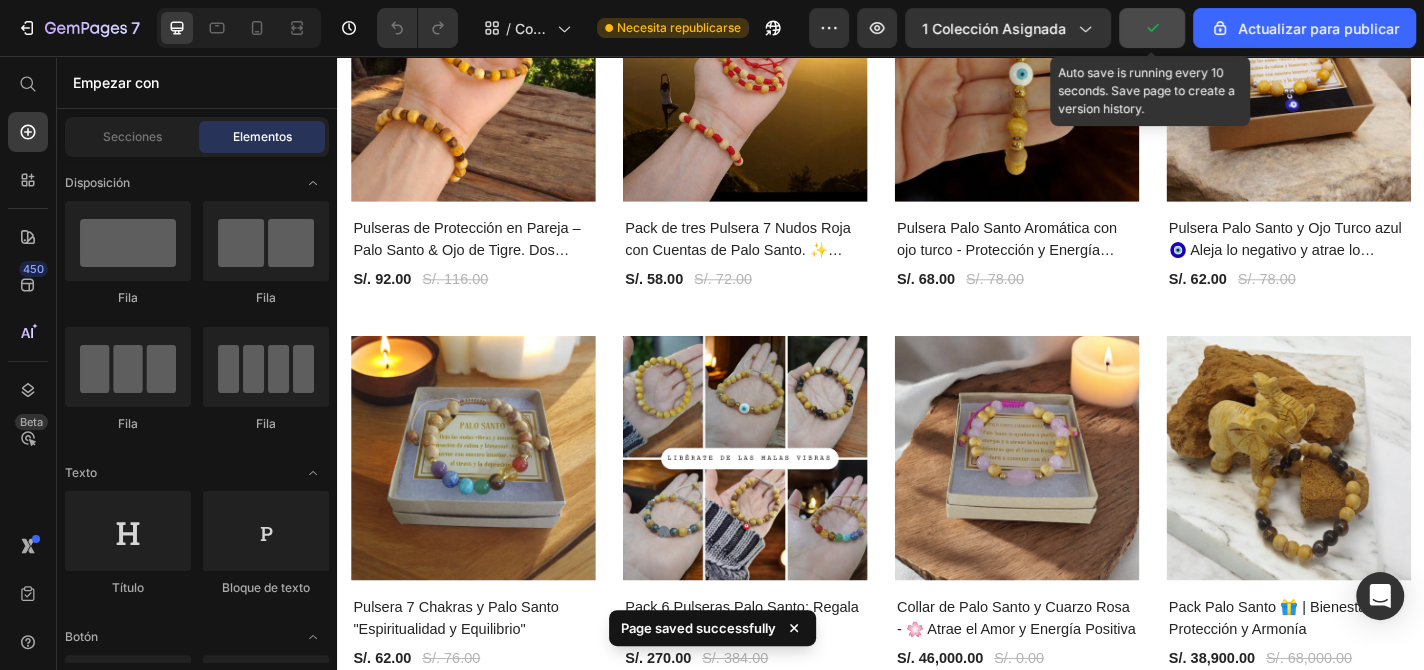 scroll, scrollTop: 2800, scrollLeft: 0, axis: vertical 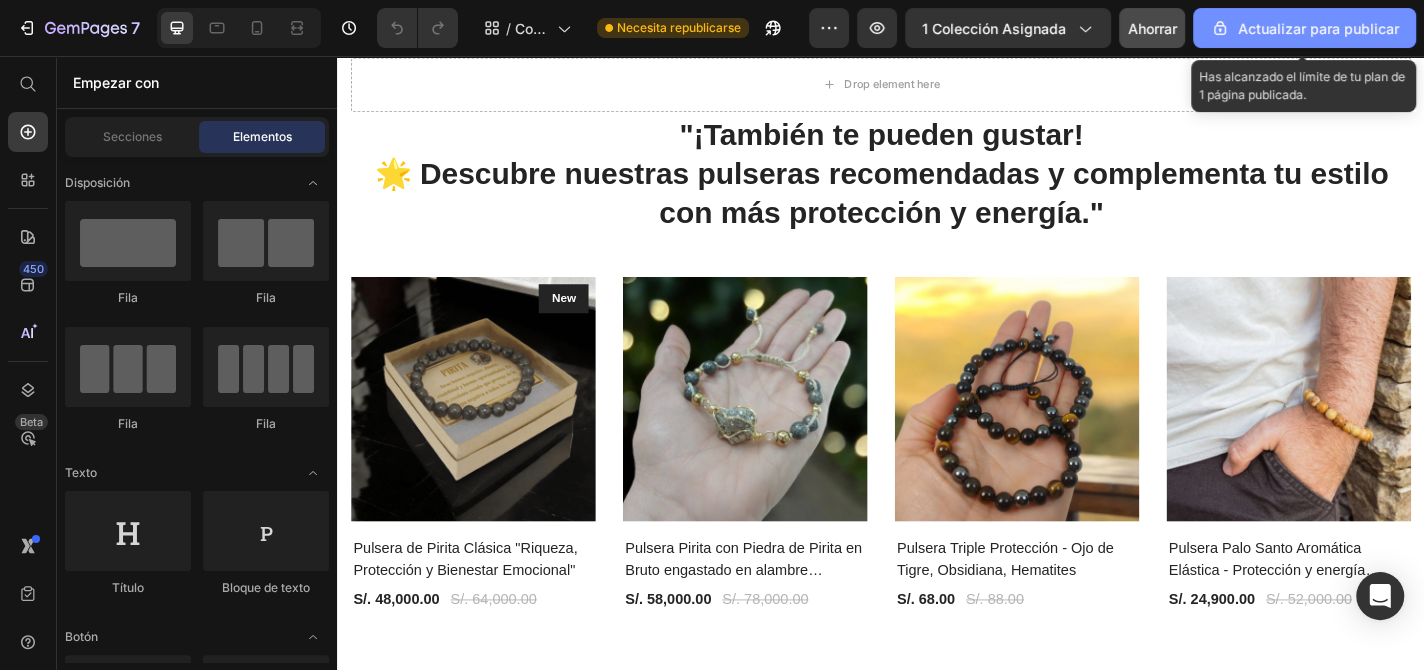 click on "Actualizar para publicar" at bounding box center [1318, 28] 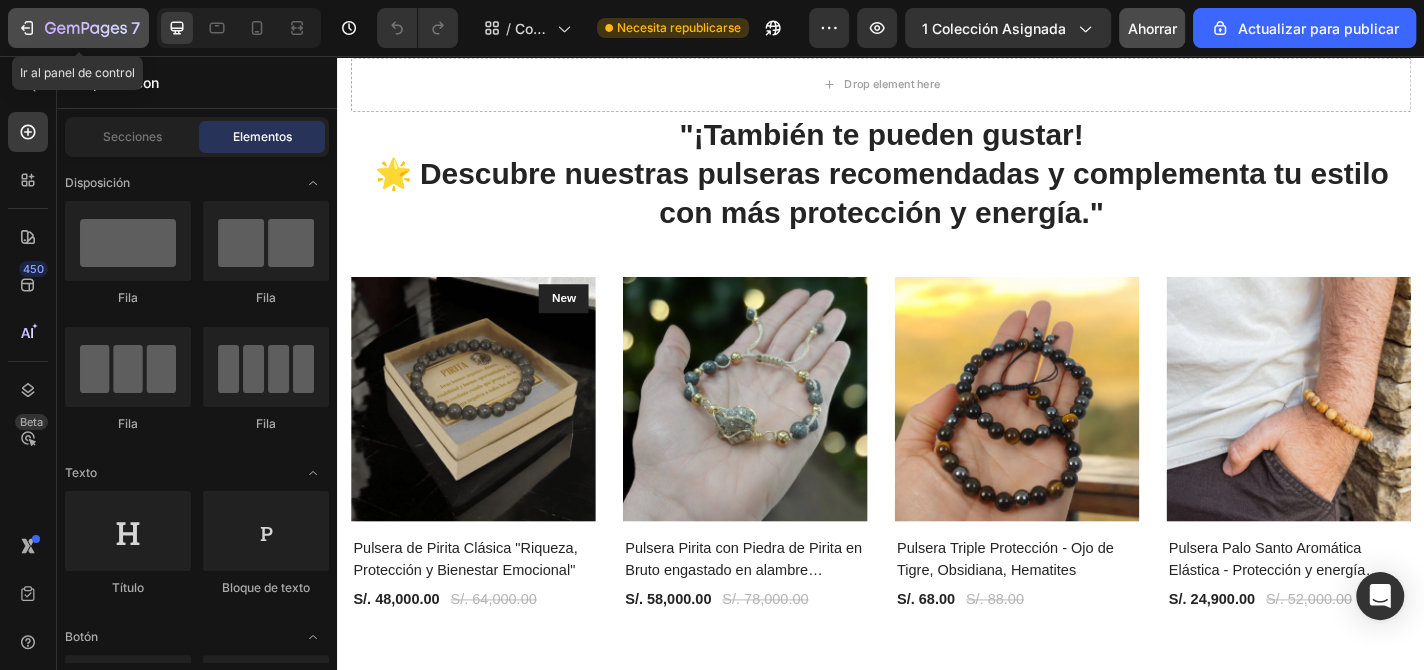 click 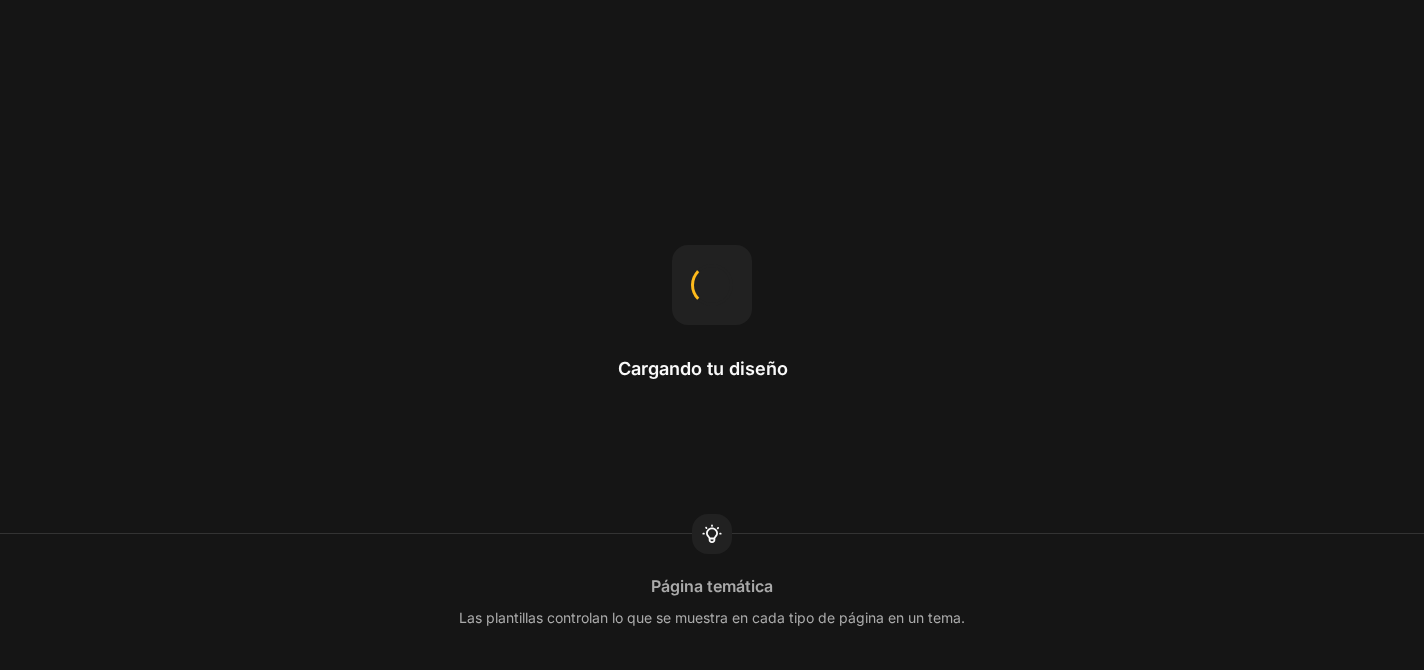 scroll, scrollTop: 0, scrollLeft: 0, axis: both 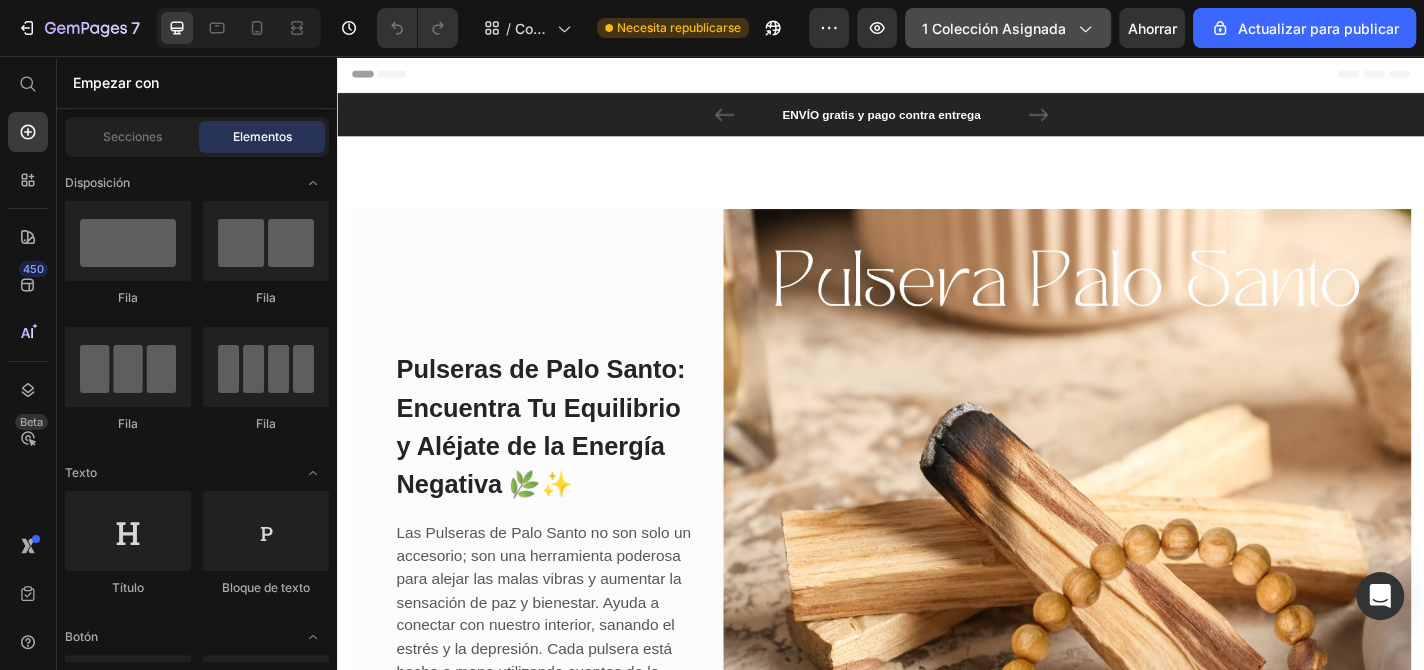 click on "1 colección asignada" at bounding box center [994, 28] 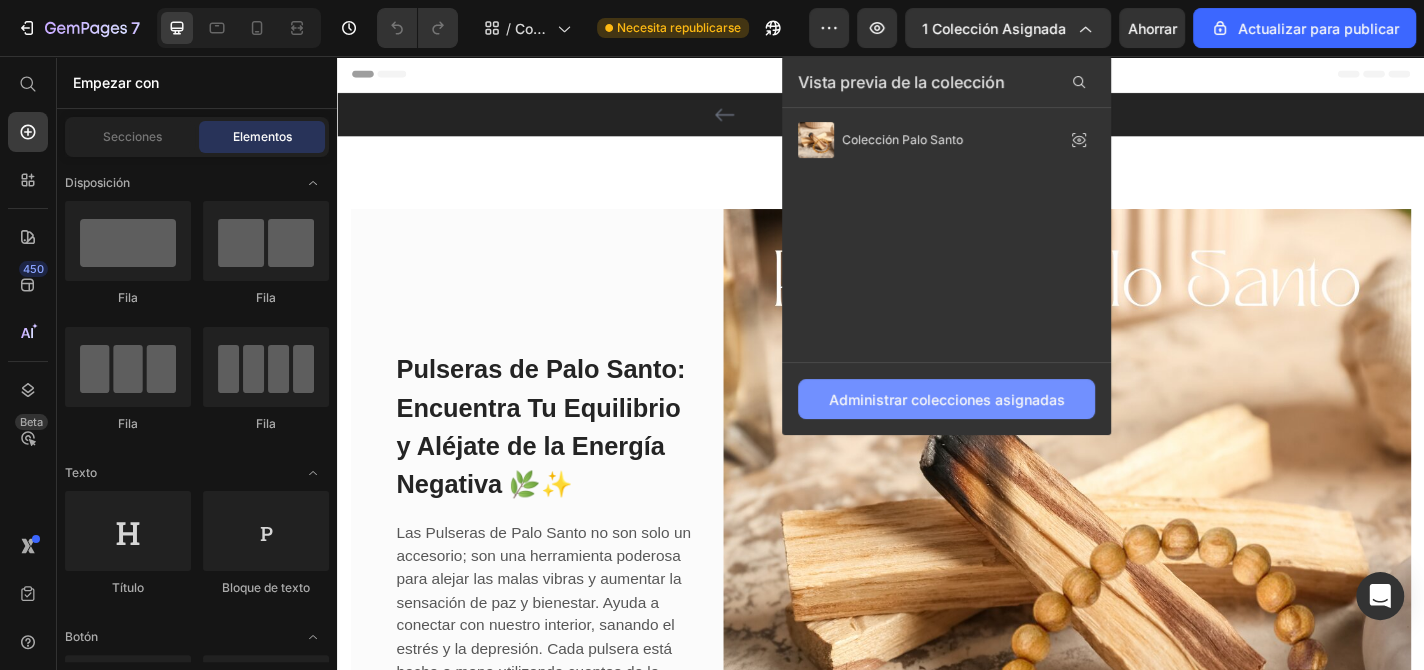 click on "Administrar colecciones asignadas" at bounding box center (947, 399) 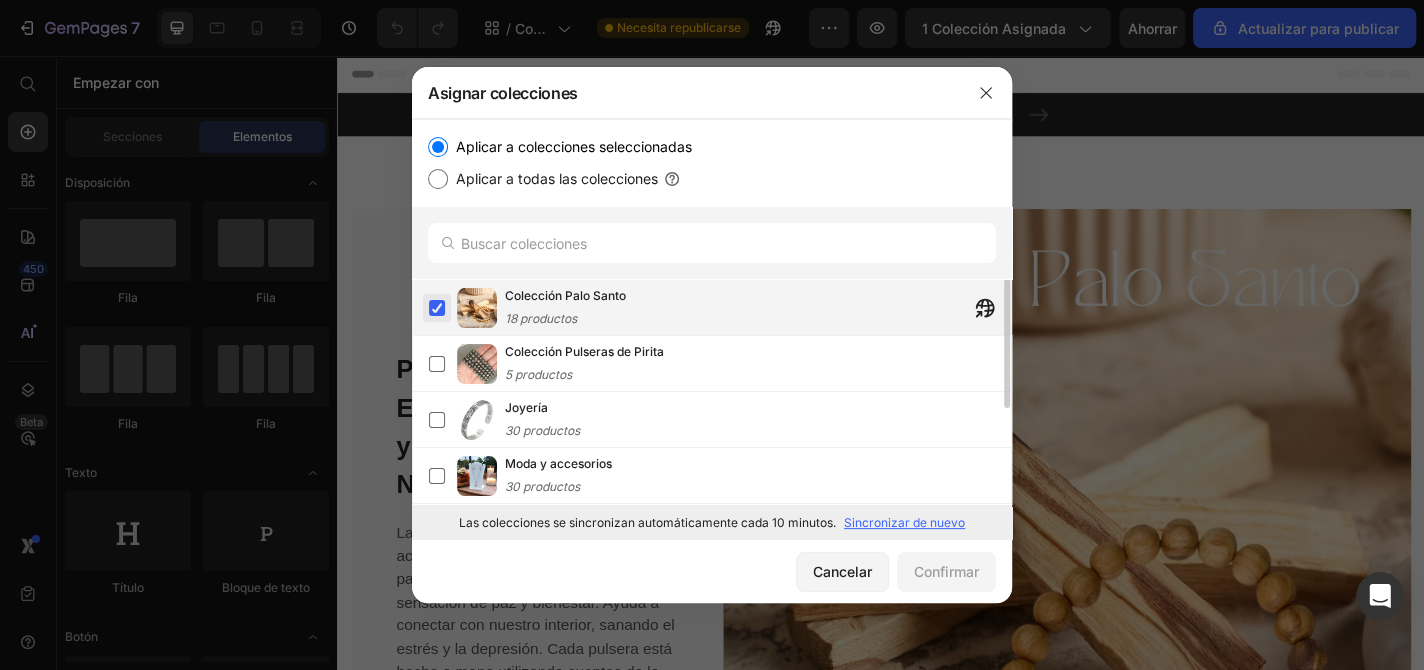 click at bounding box center [437, 308] 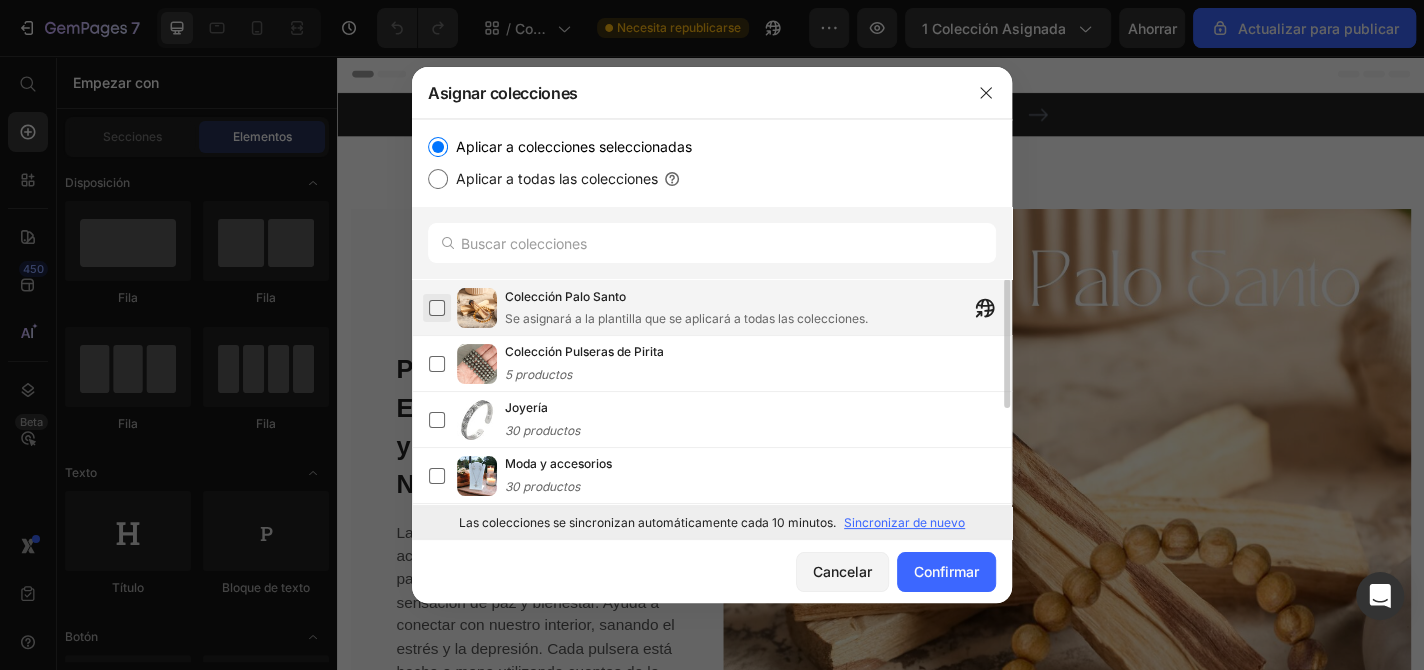 click at bounding box center [437, 308] 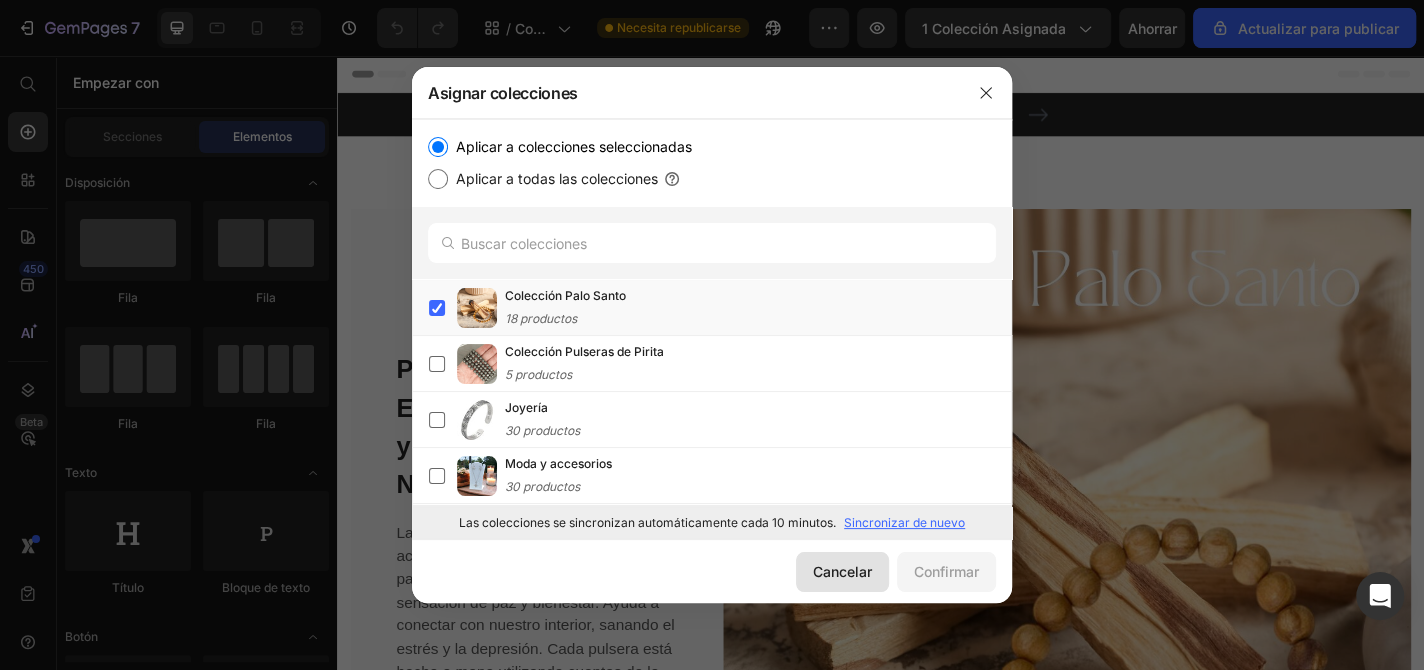 click on "Cancelar" at bounding box center [842, 571] 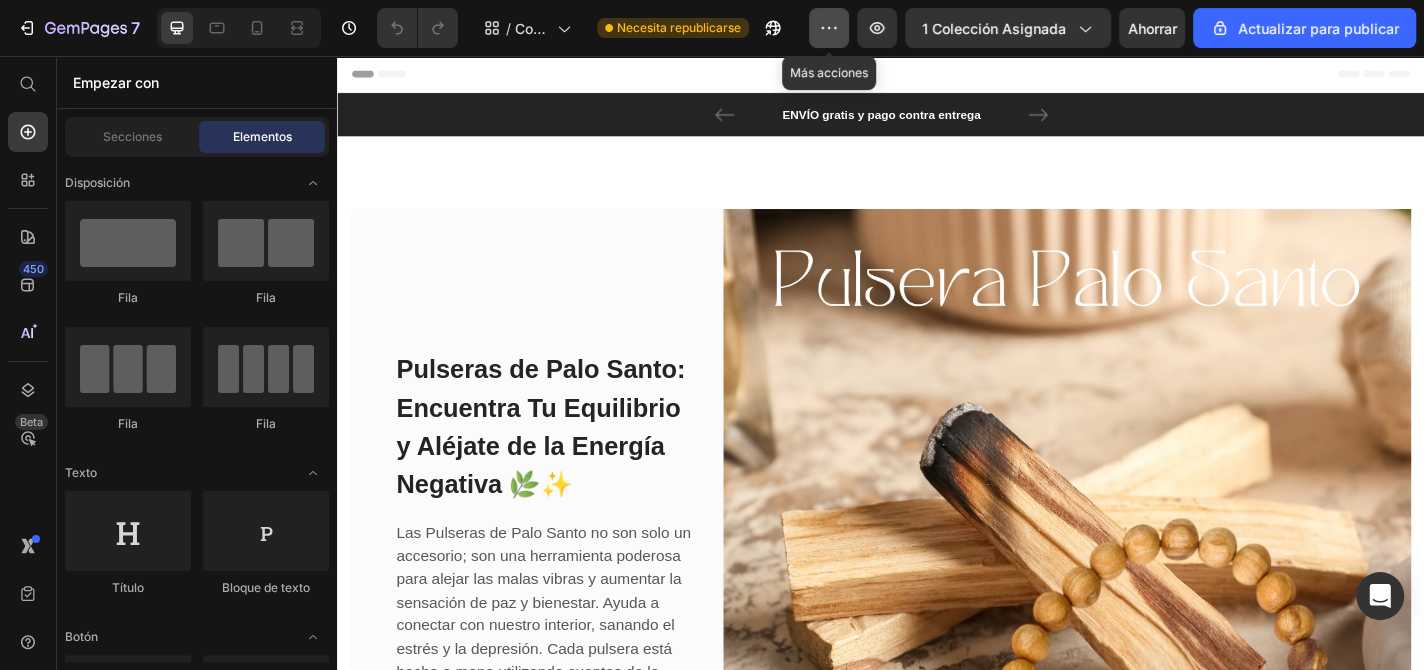 click 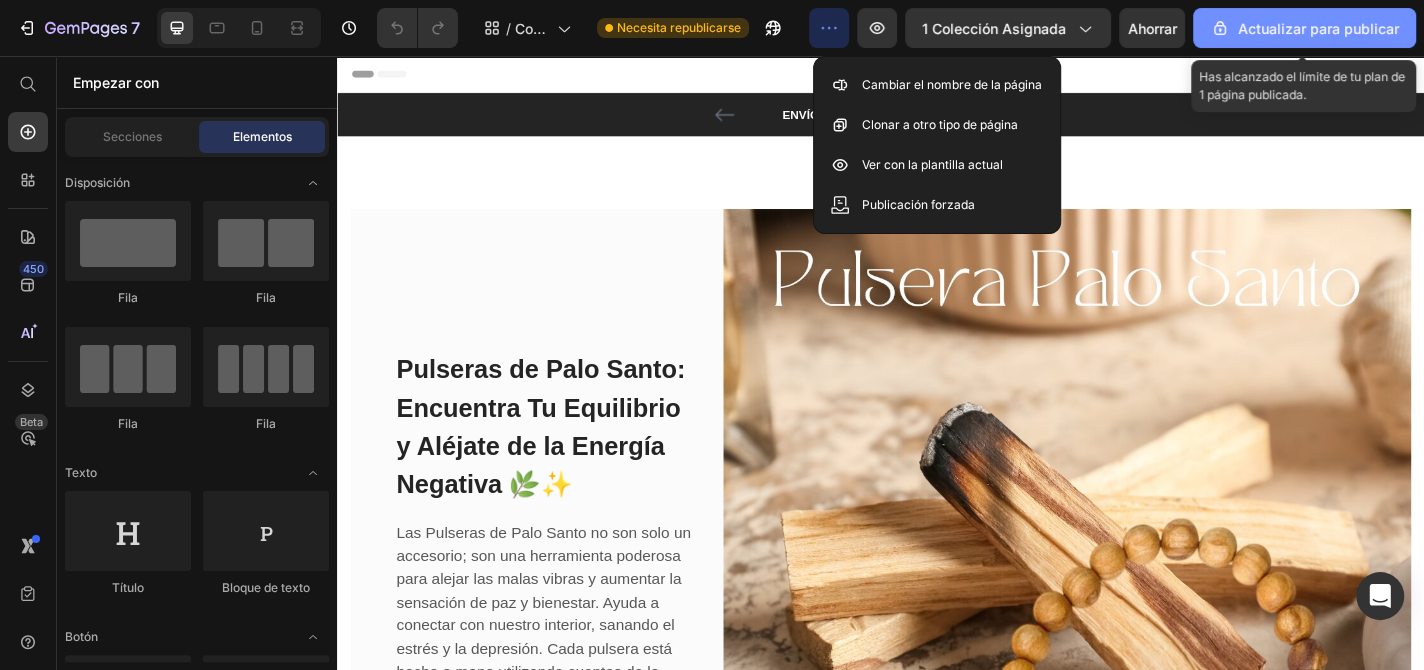click on "Actualizar para publicar" at bounding box center (1318, 28) 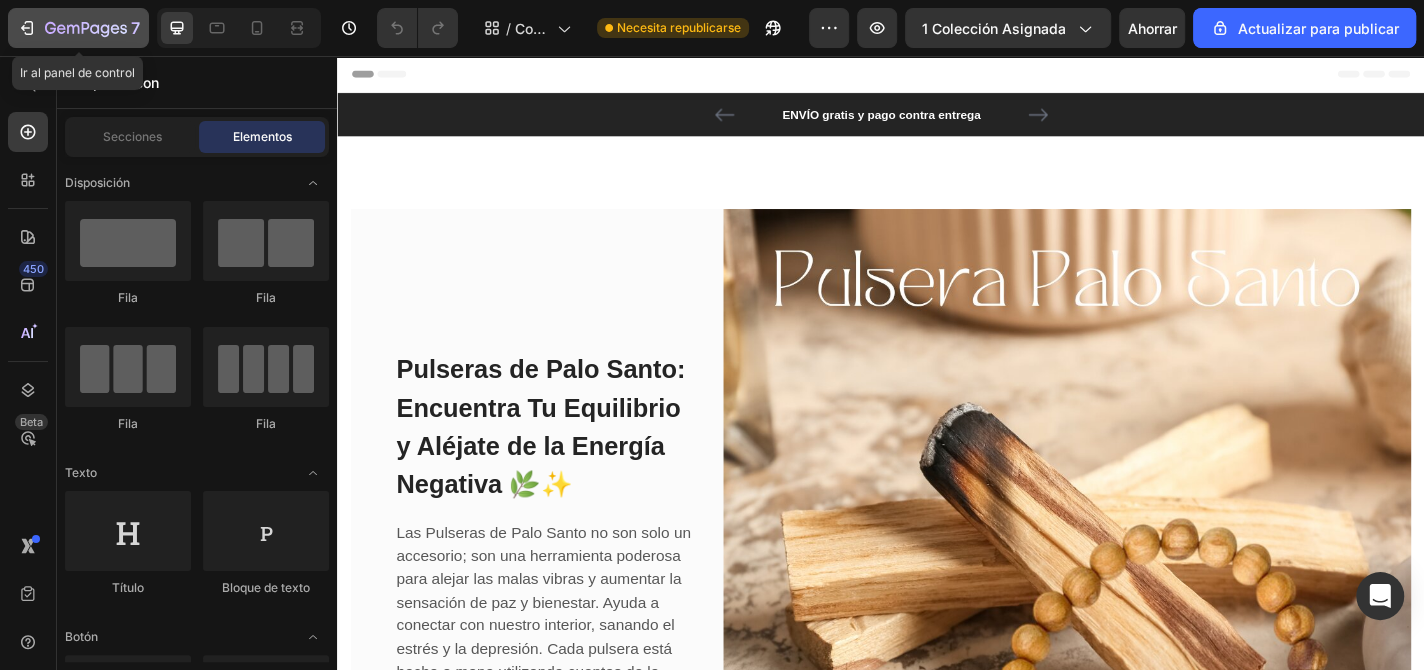 click on "7" at bounding box center [78, 28] 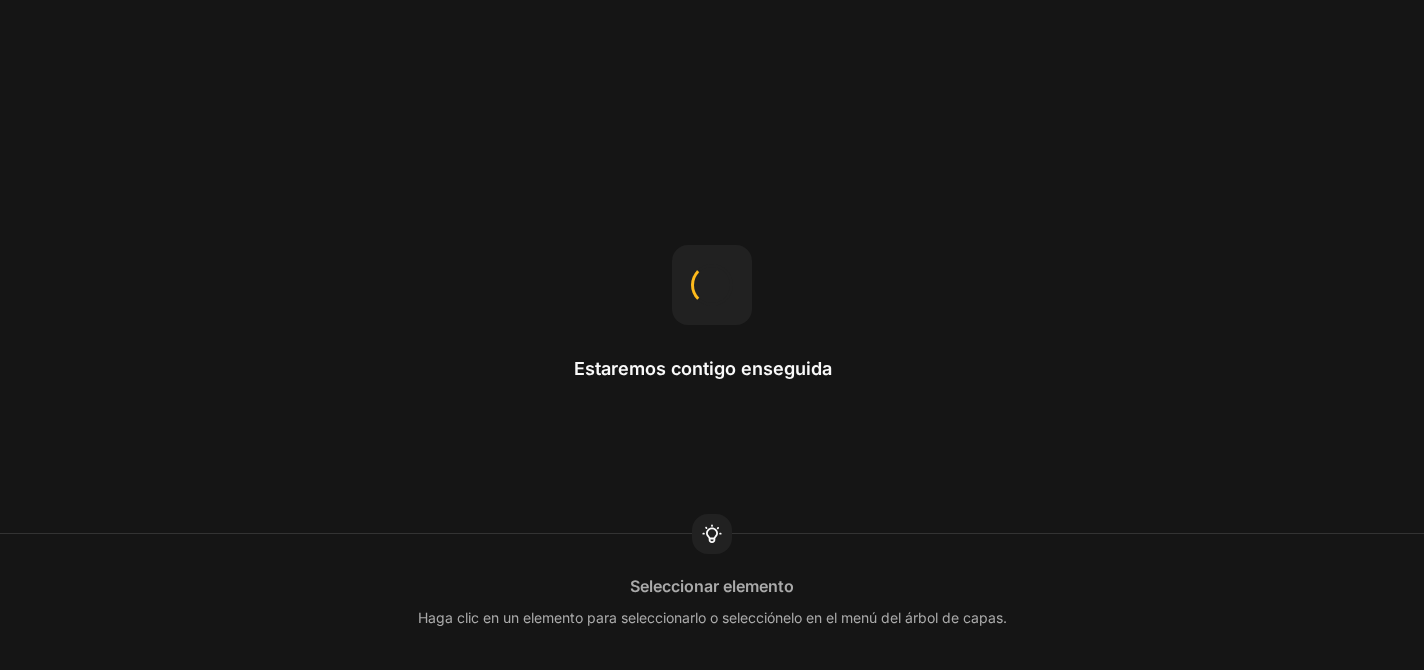 scroll, scrollTop: 0, scrollLeft: 0, axis: both 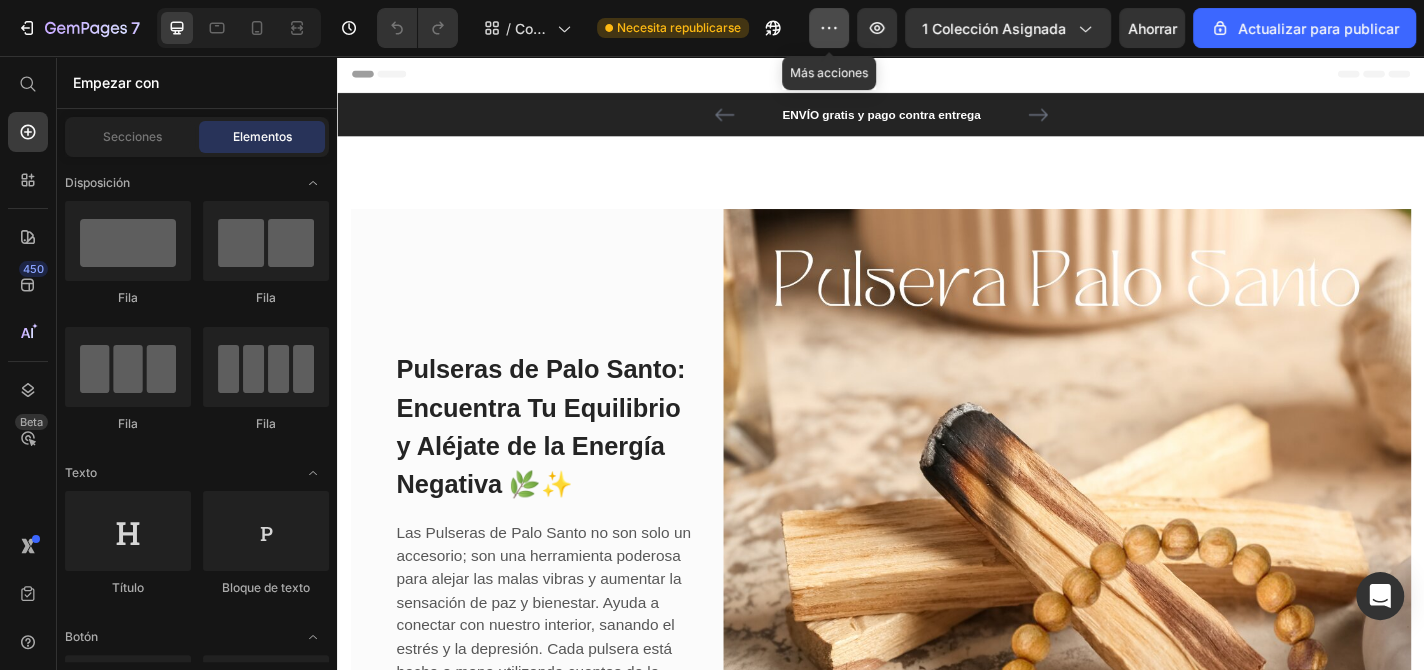 click 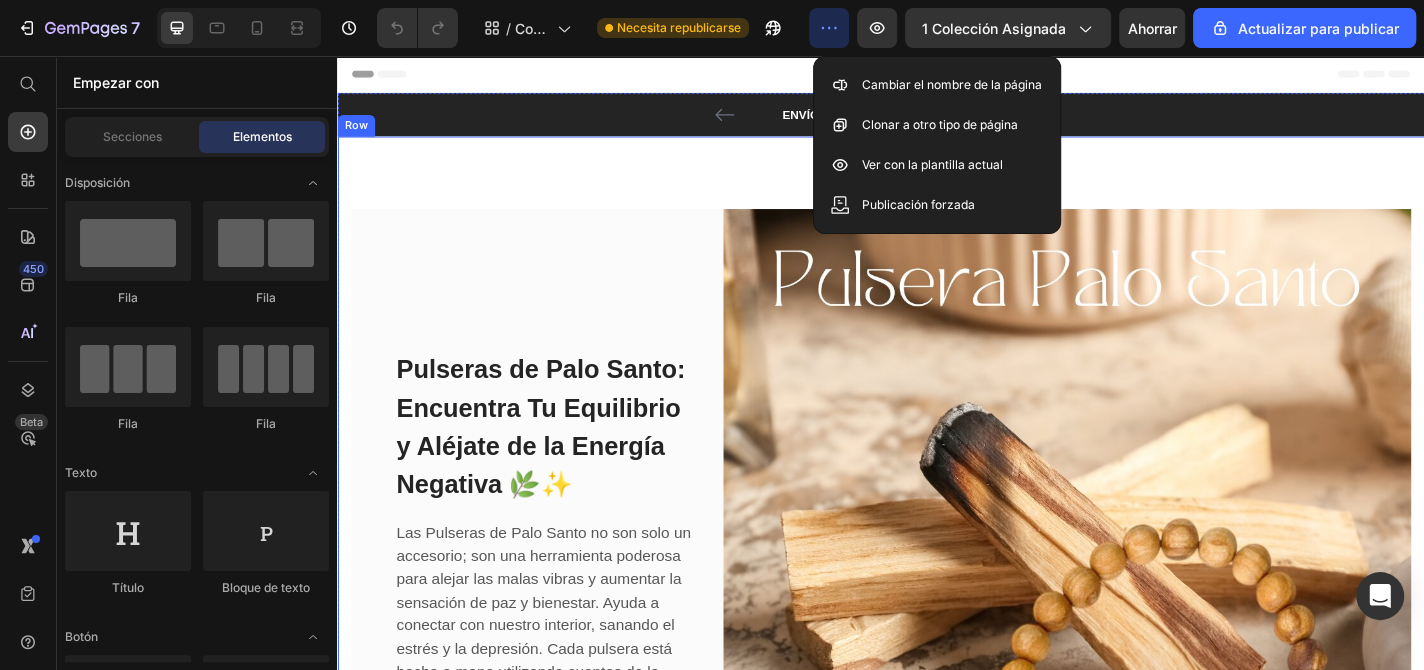 click on "Pulseras de Palo Santo: Encuentra Tu Equilibrio y Aléjate de la Energía Negativa 🌿✨ Heading Las Pulseras de Palo Santo no son solo un accesorio; son una herramienta poderosa para alejar las malas vibras y aumentar la sensación de paz y bienestar. Ayuda a conectar con nuestro interior, sanando el estrés y la depresión. Cada pulsera está hecha a mano utilizando cuentas de la sagrada madera de Palo Santo, famosa por sus propiedades de sanación y purificación espiritual. Text block Row Image Row Row" at bounding box center [937, 564] 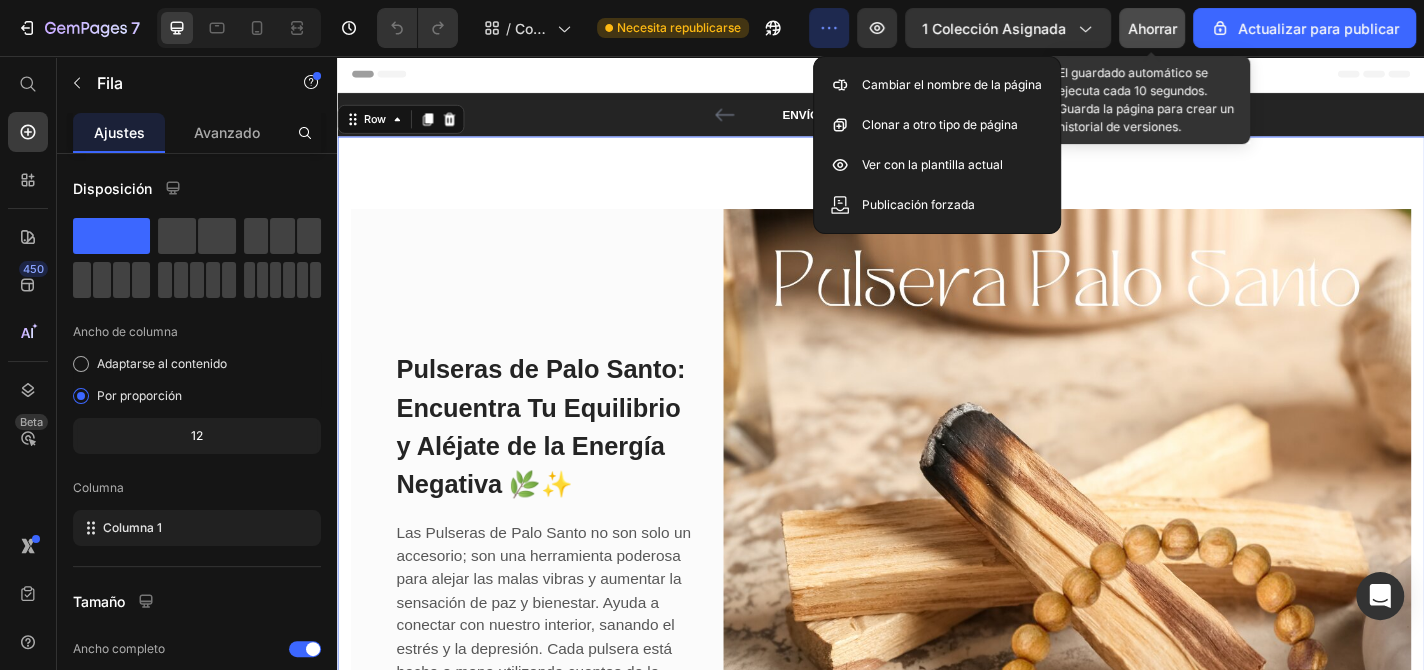 click on "Ahorrar" 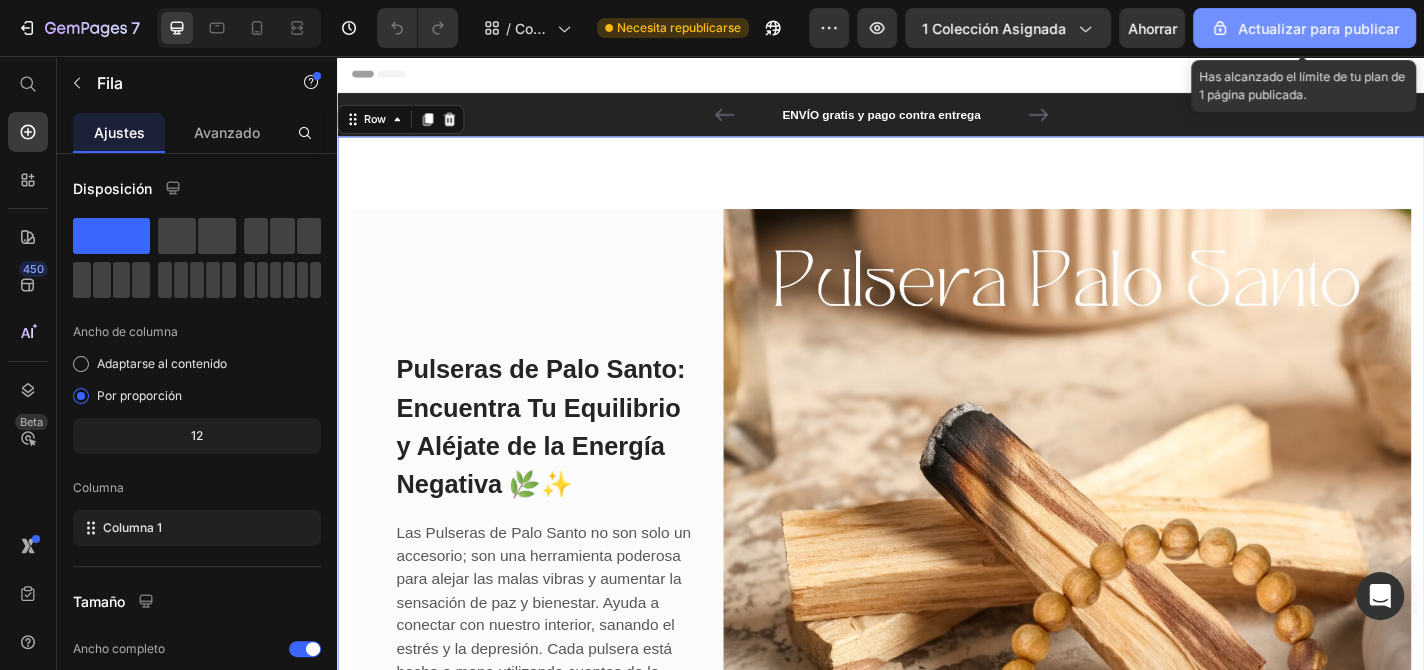 click on "Actualizar para publicar" at bounding box center (1318, 28) 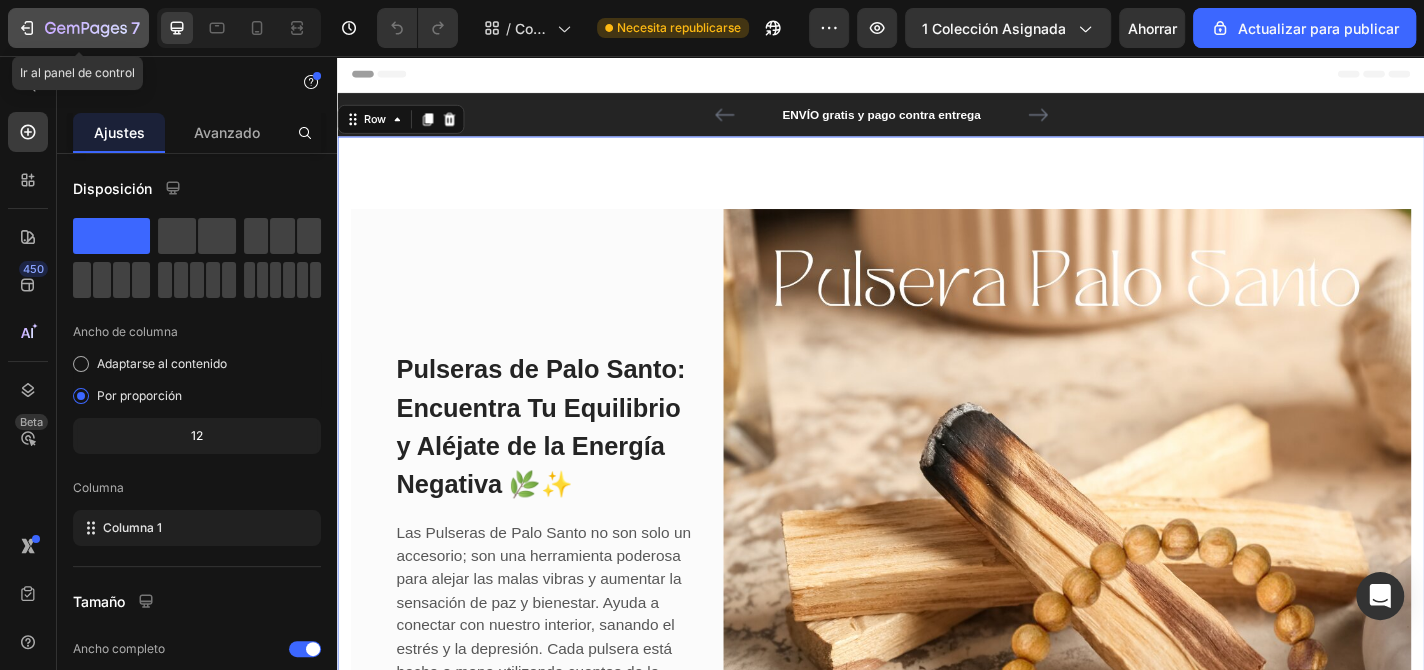 click on "7" at bounding box center [78, 28] 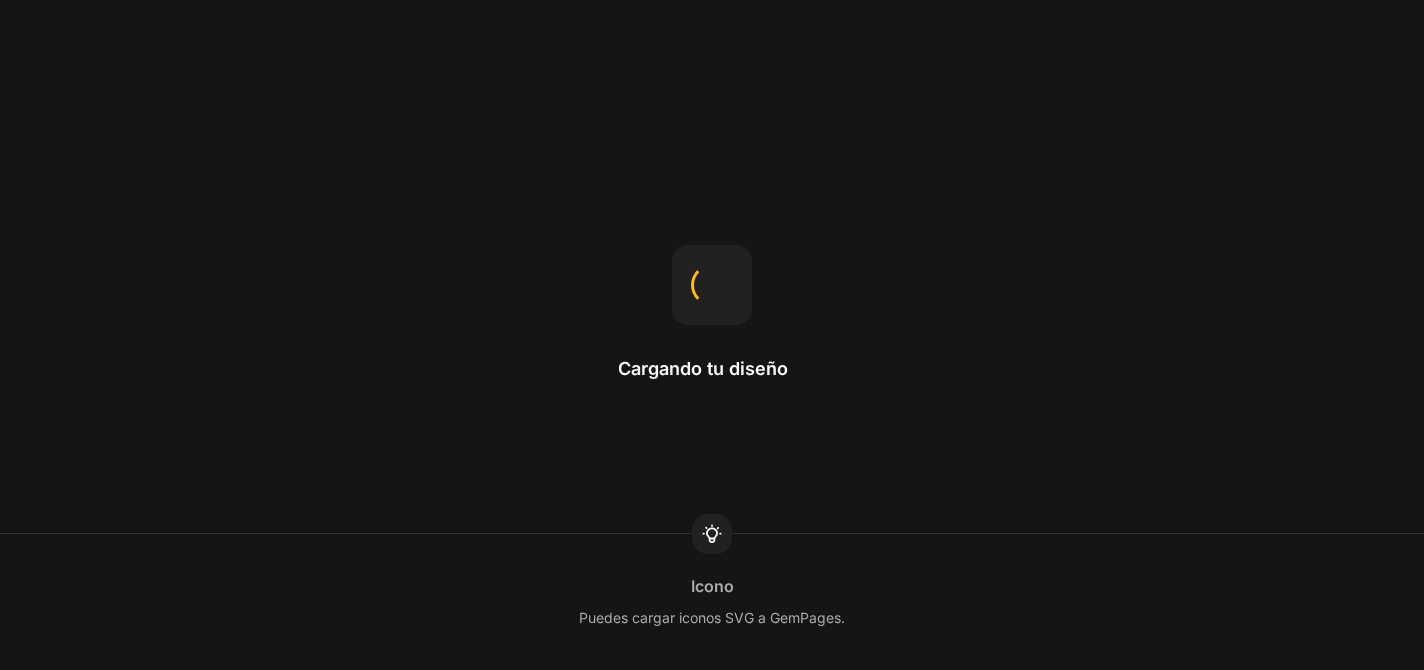 scroll, scrollTop: 0, scrollLeft: 0, axis: both 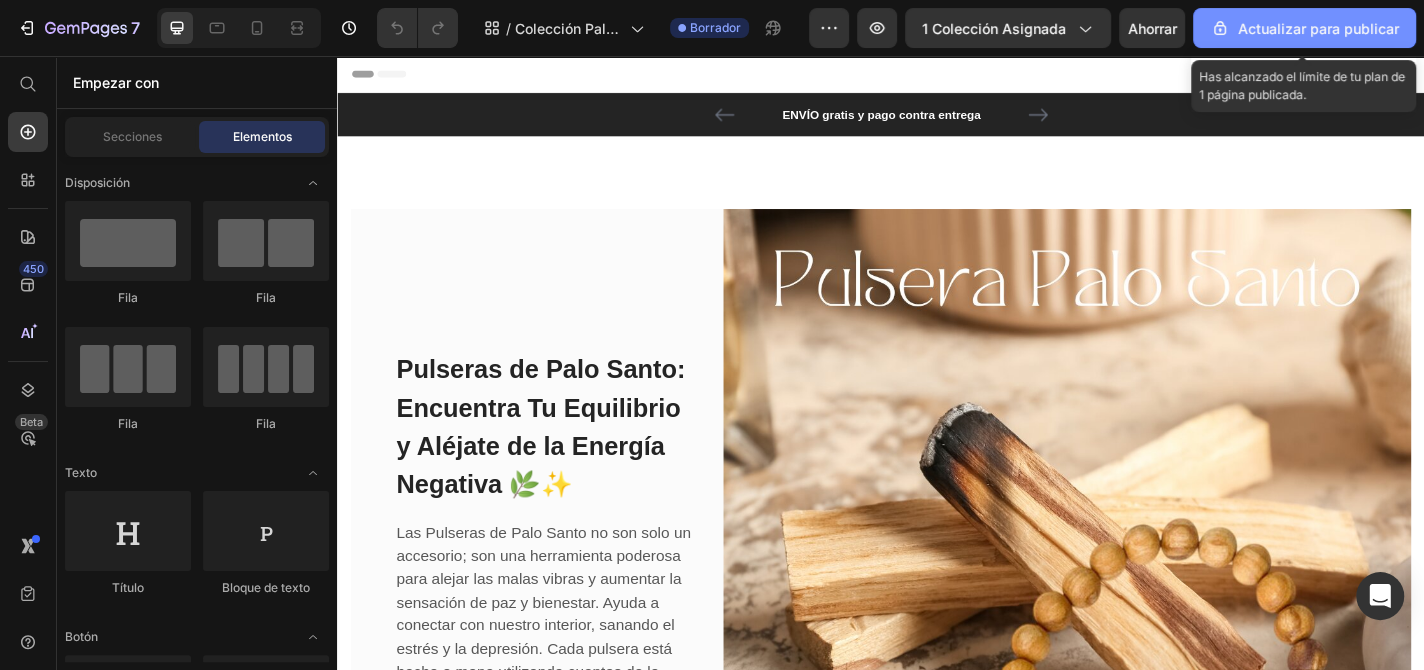click on "Actualizar para publicar" at bounding box center [1318, 28] 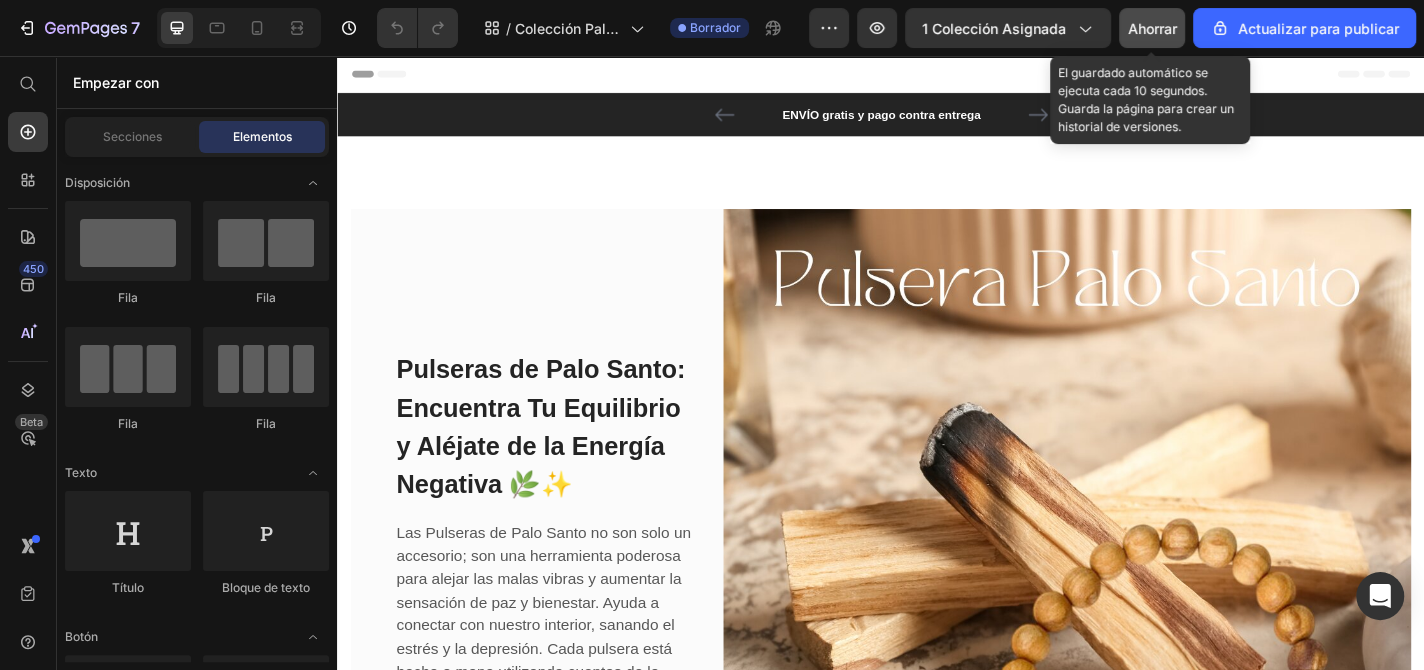click on "Ahorrar" at bounding box center (1152, 28) 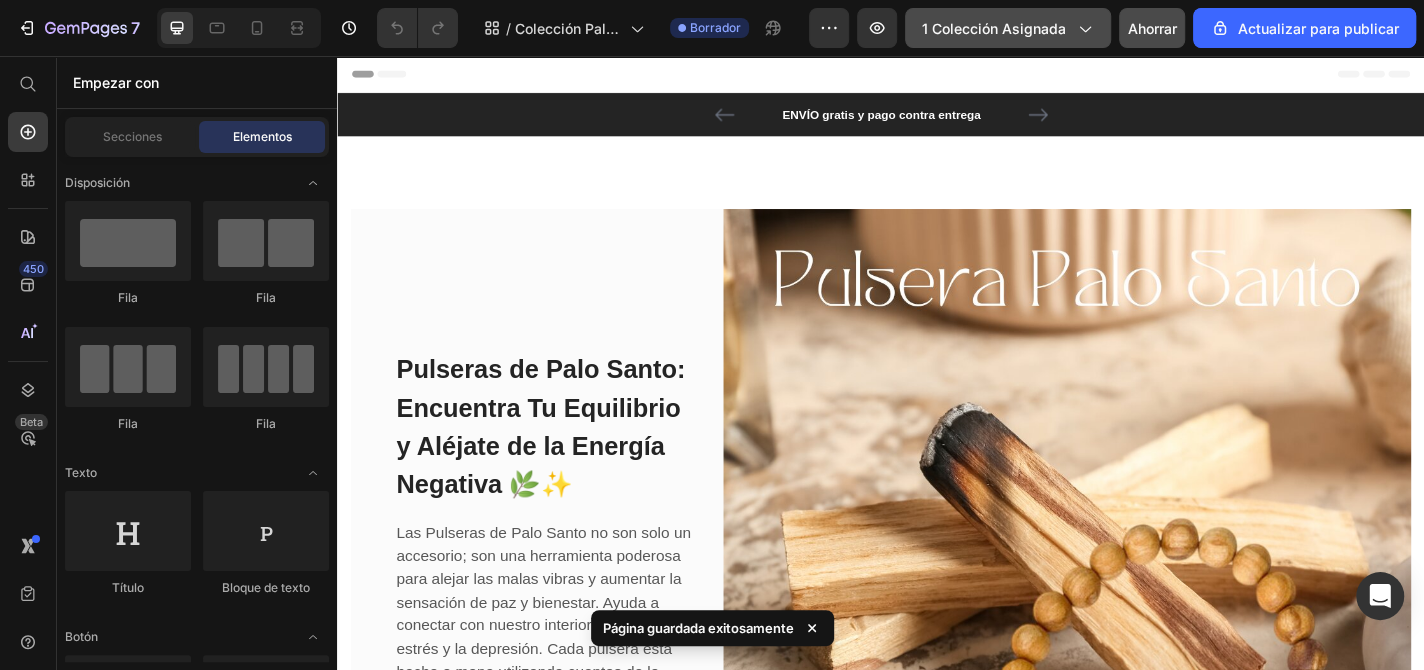 click on "1 colección asignada" at bounding box center (994, 28) 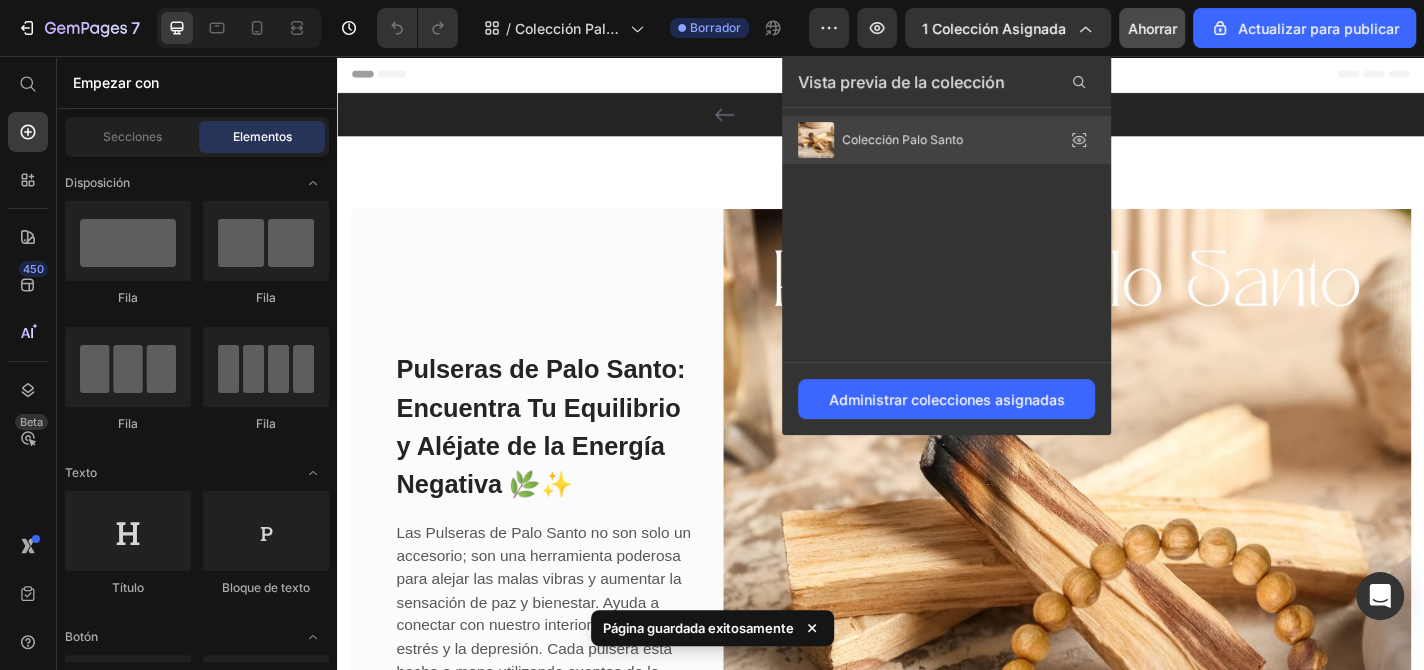 click on "Colección Palo Santo" at bounding box center (902, 139) 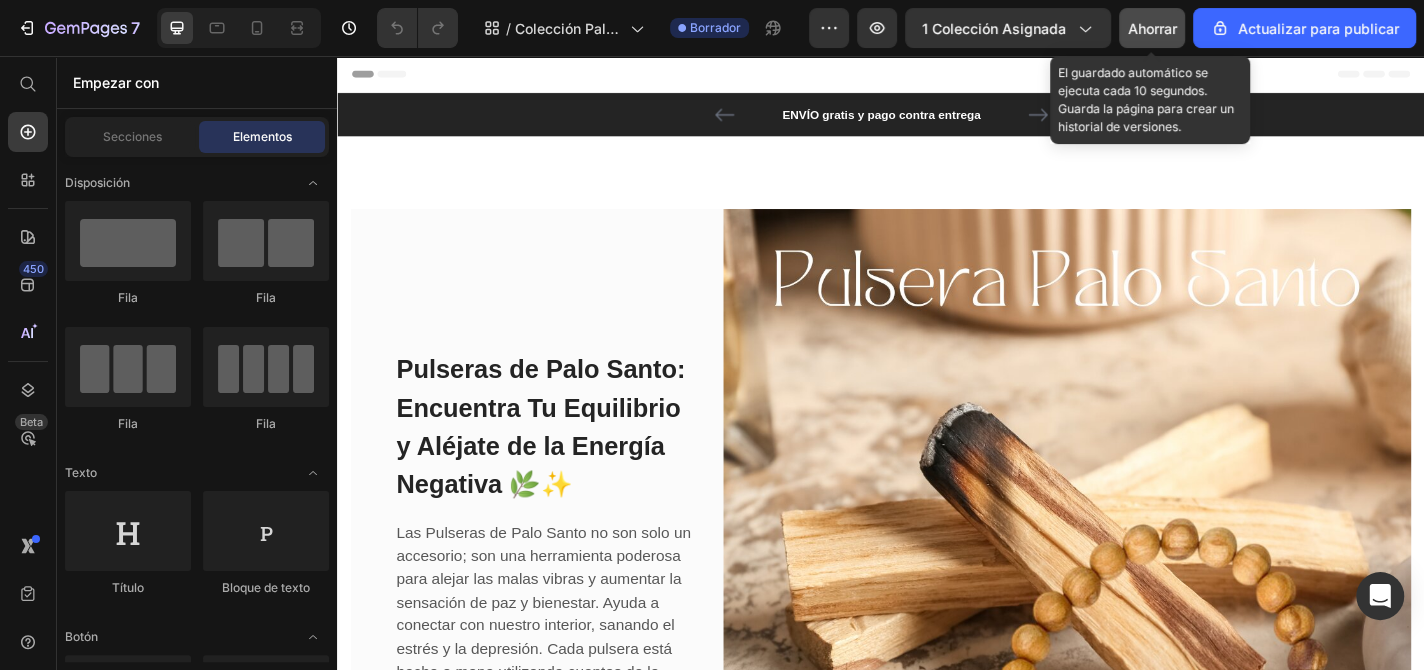 click on "Ahorrar" at bounding box center (1152, 28) 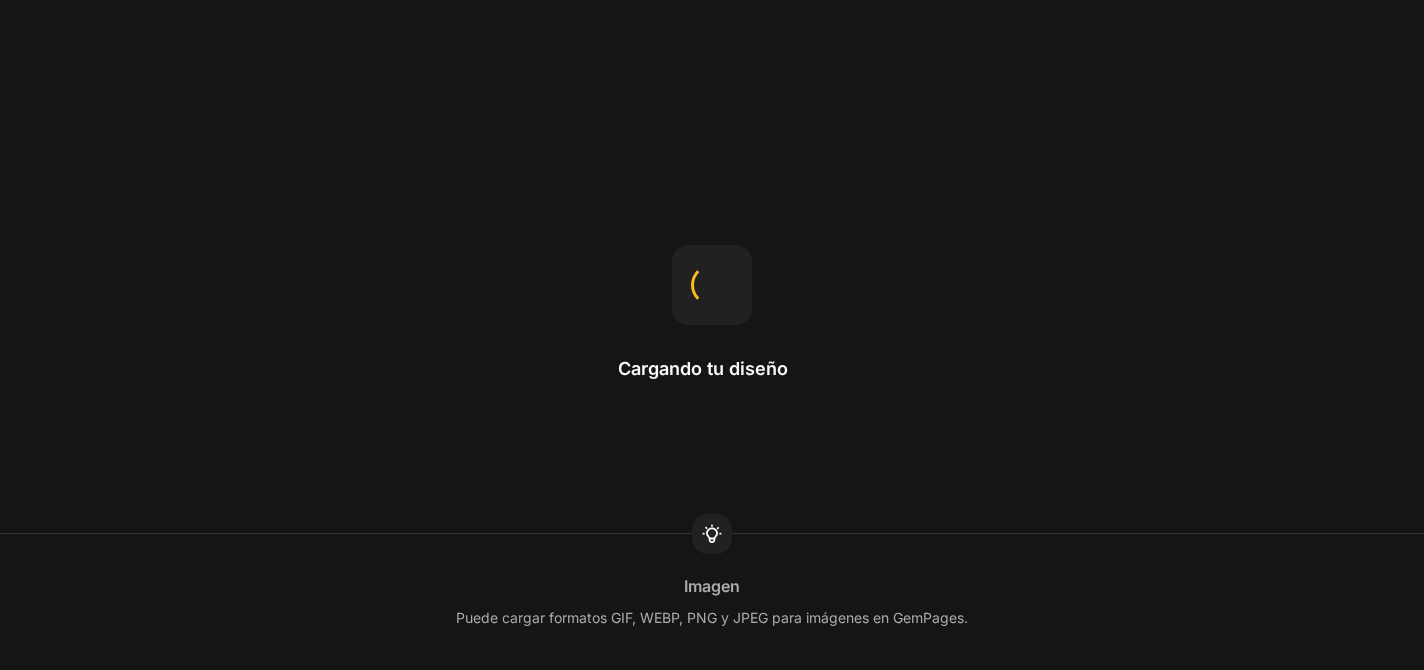 scroll, scrollTop: 0, scrollLeft: 0, axis: both 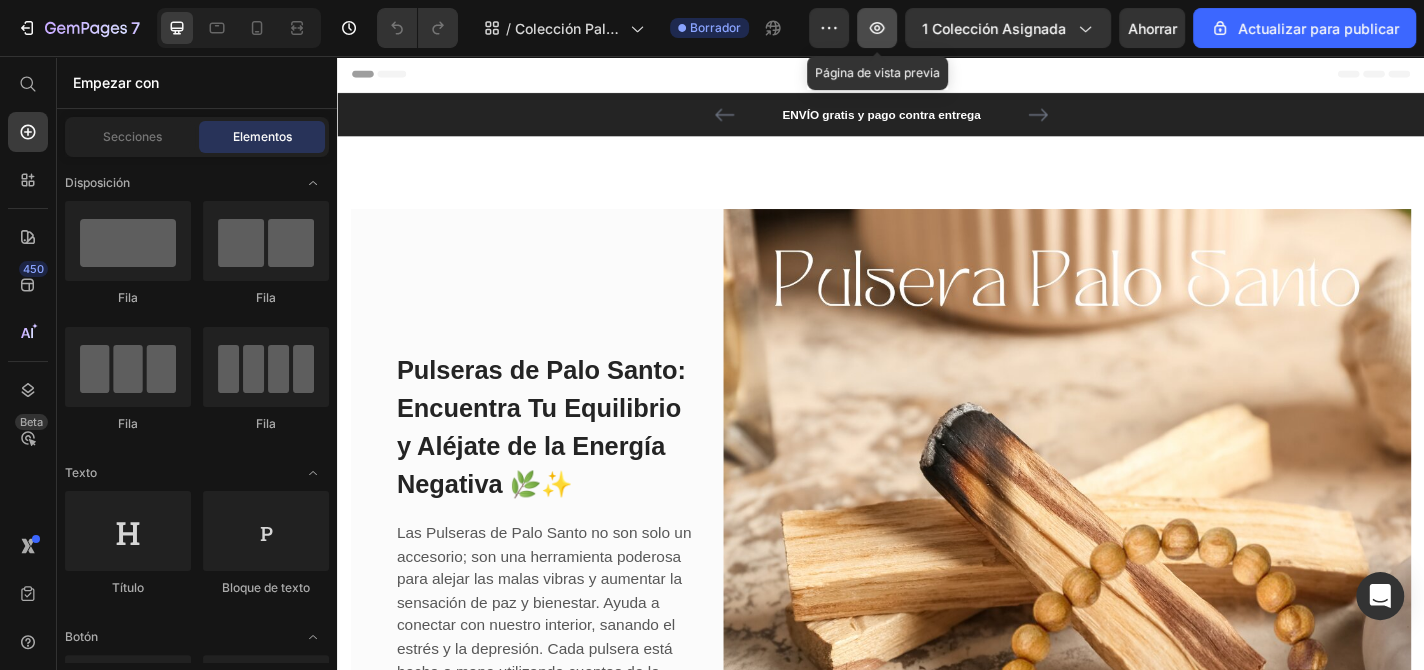 click 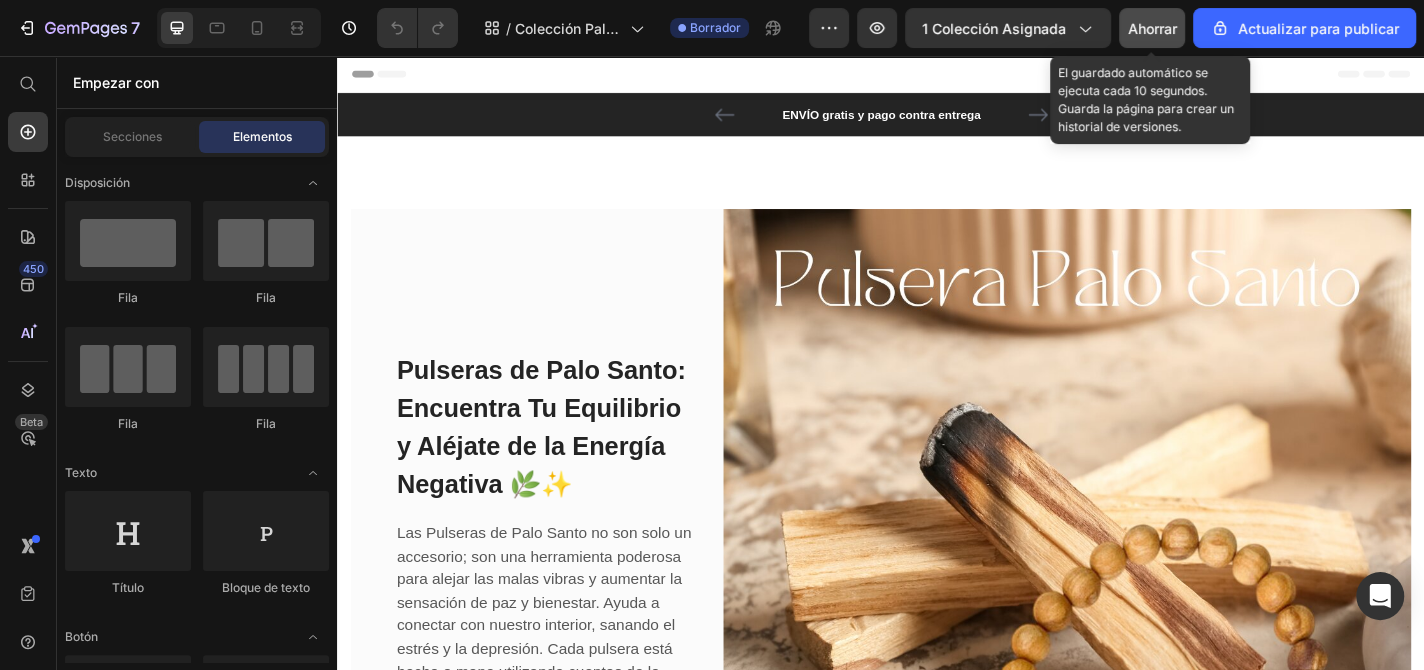 click on "Ahorrar" at bounding box center [1152, 28] 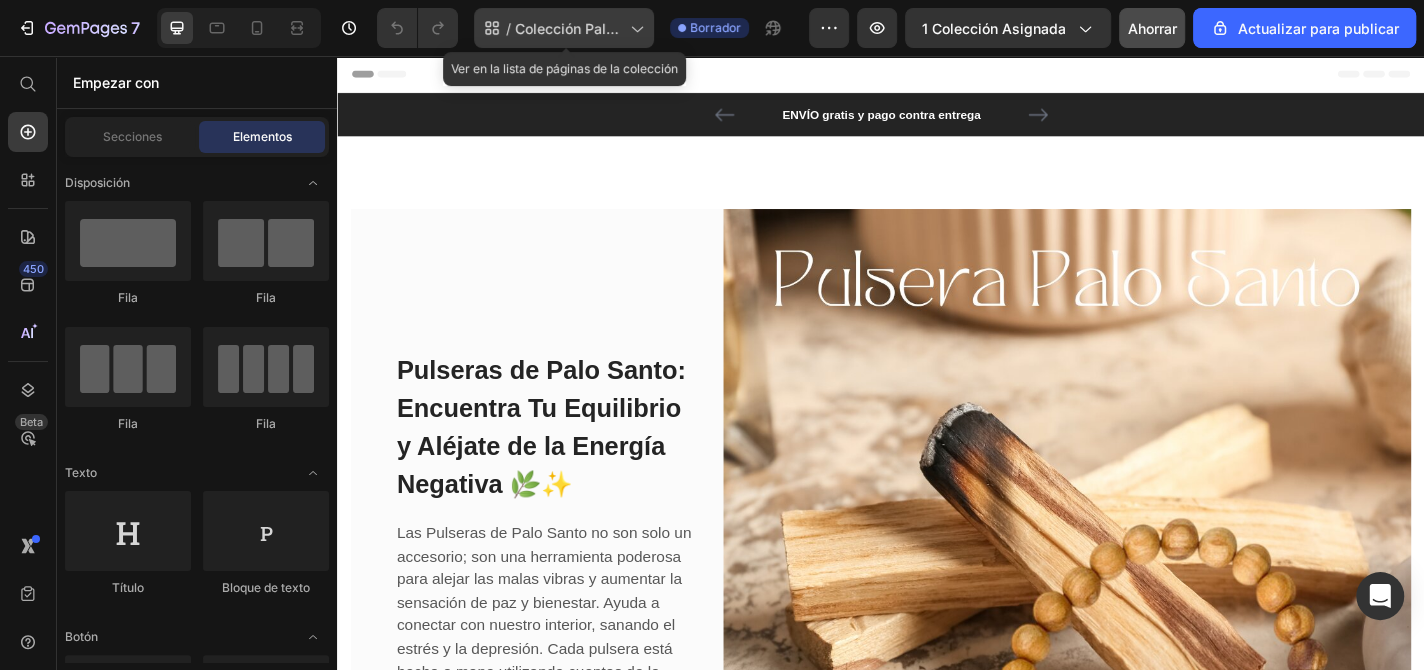 click on "Colección Palo Santo" at bounding box center (567, 39) 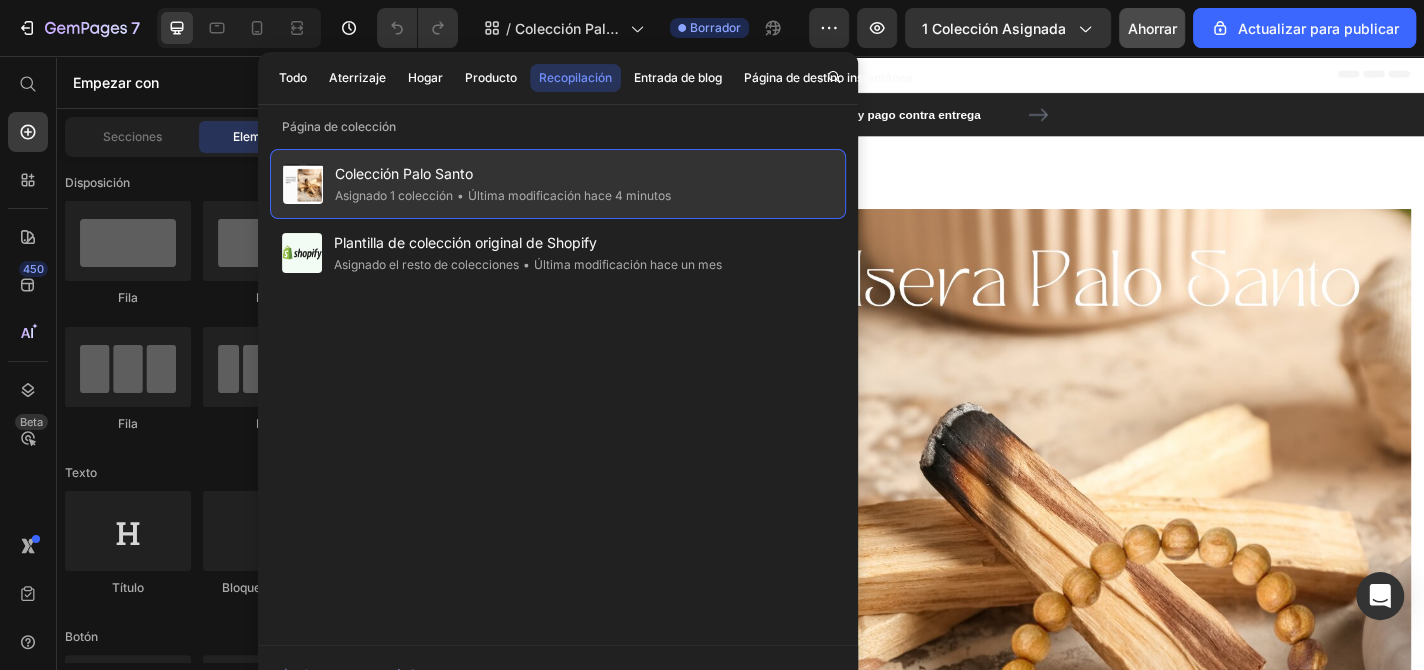 click on "Asignado 1 colección" at bounding box center [394, 195] 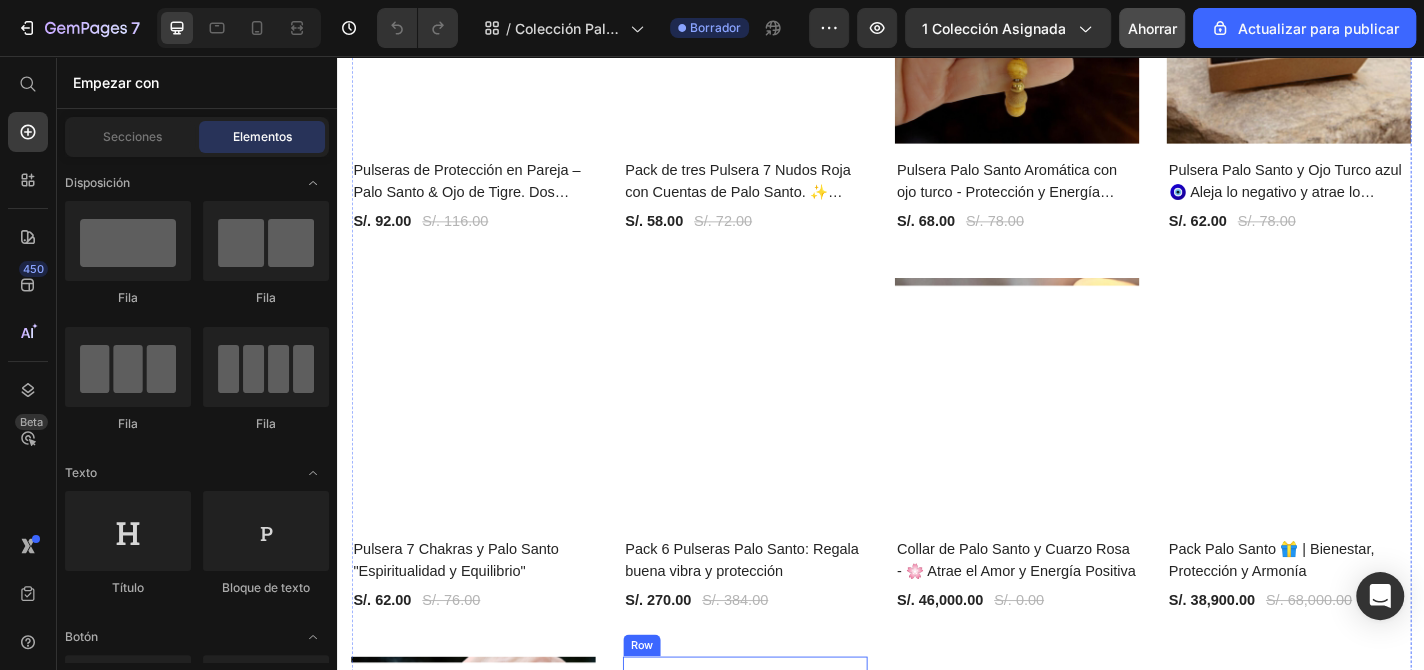 scroll, scrollTop: 1200, scrollLeft: 0, axis: vertical 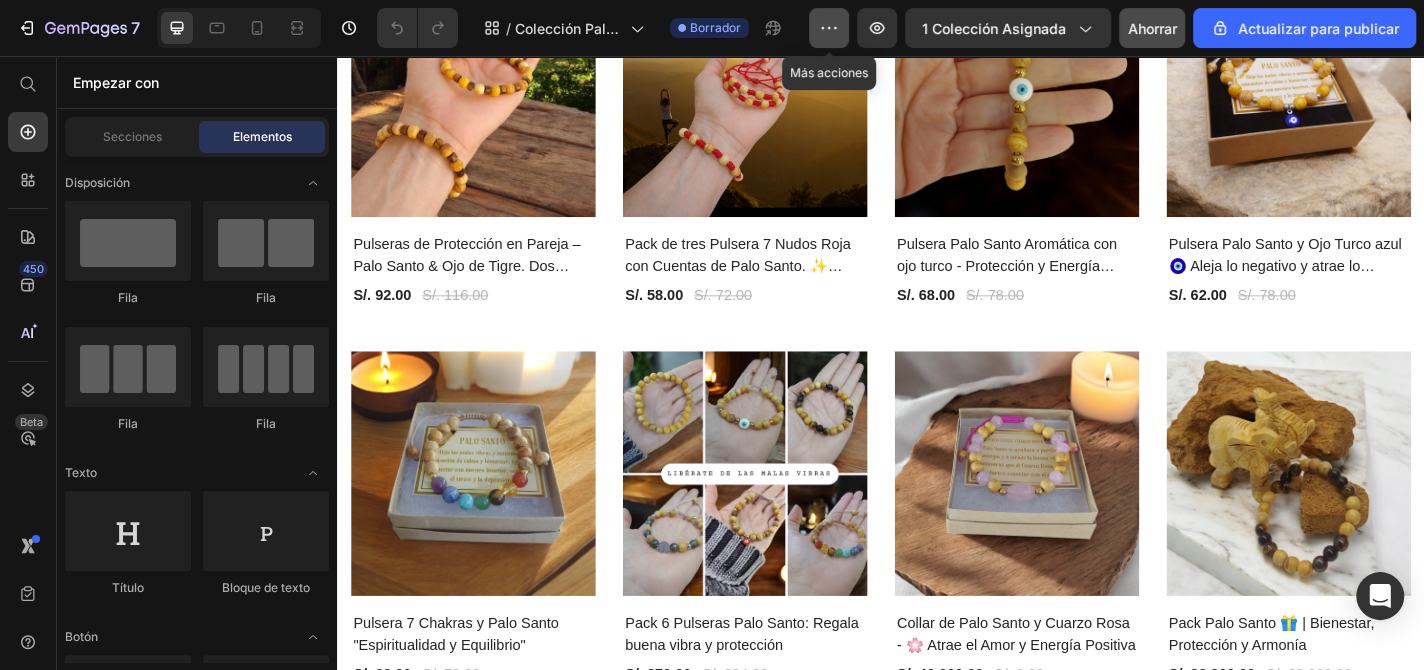 click 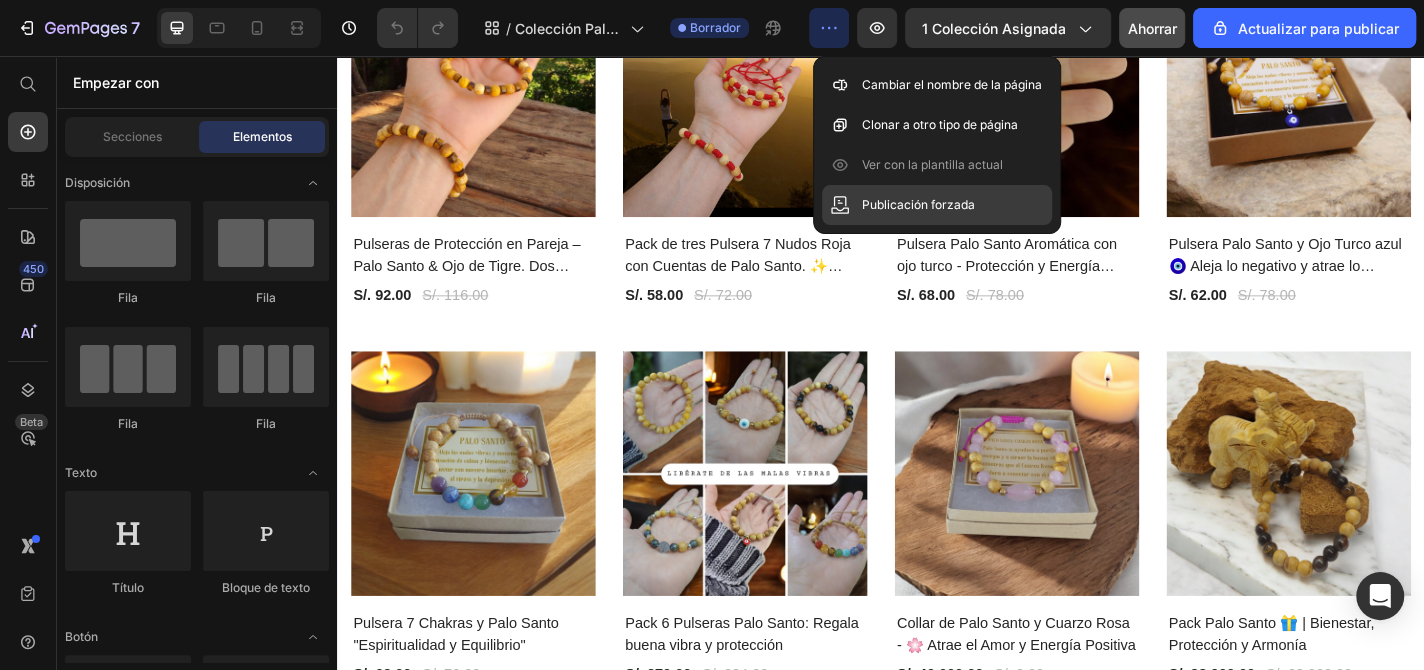 click on "Publicación forzada" at bounding box center (918, 204) 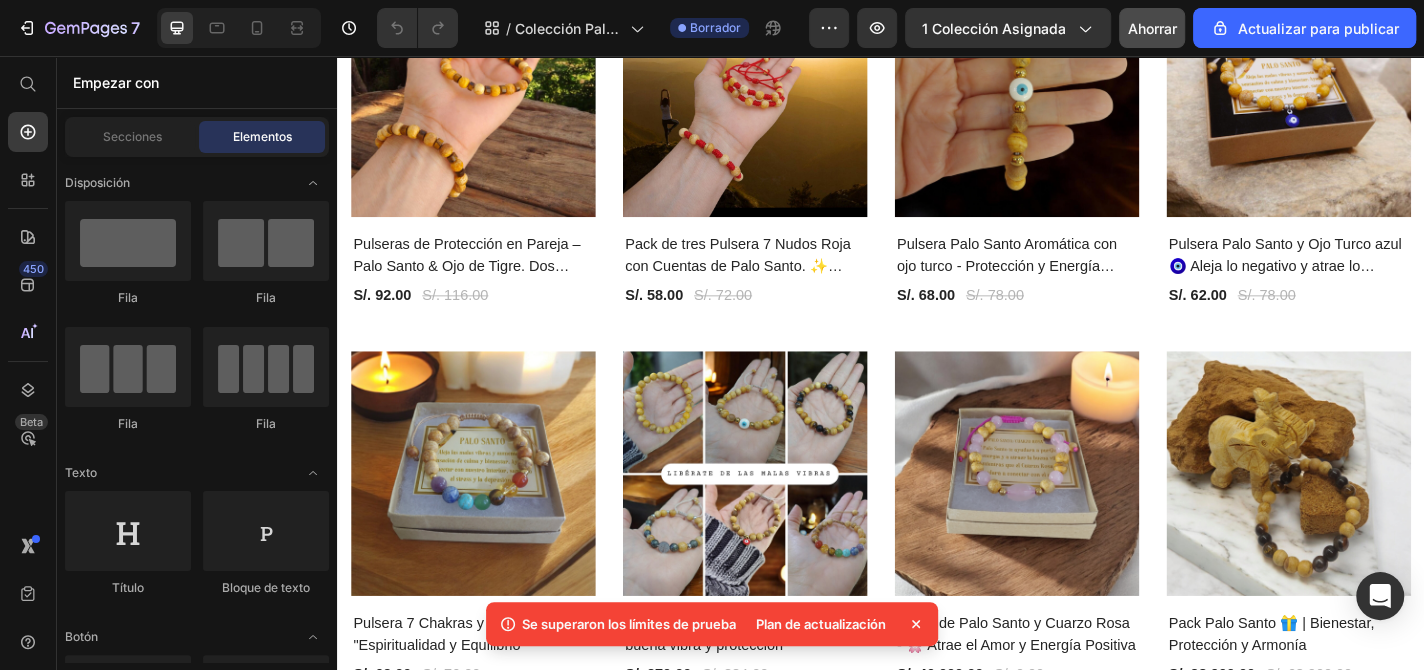 click 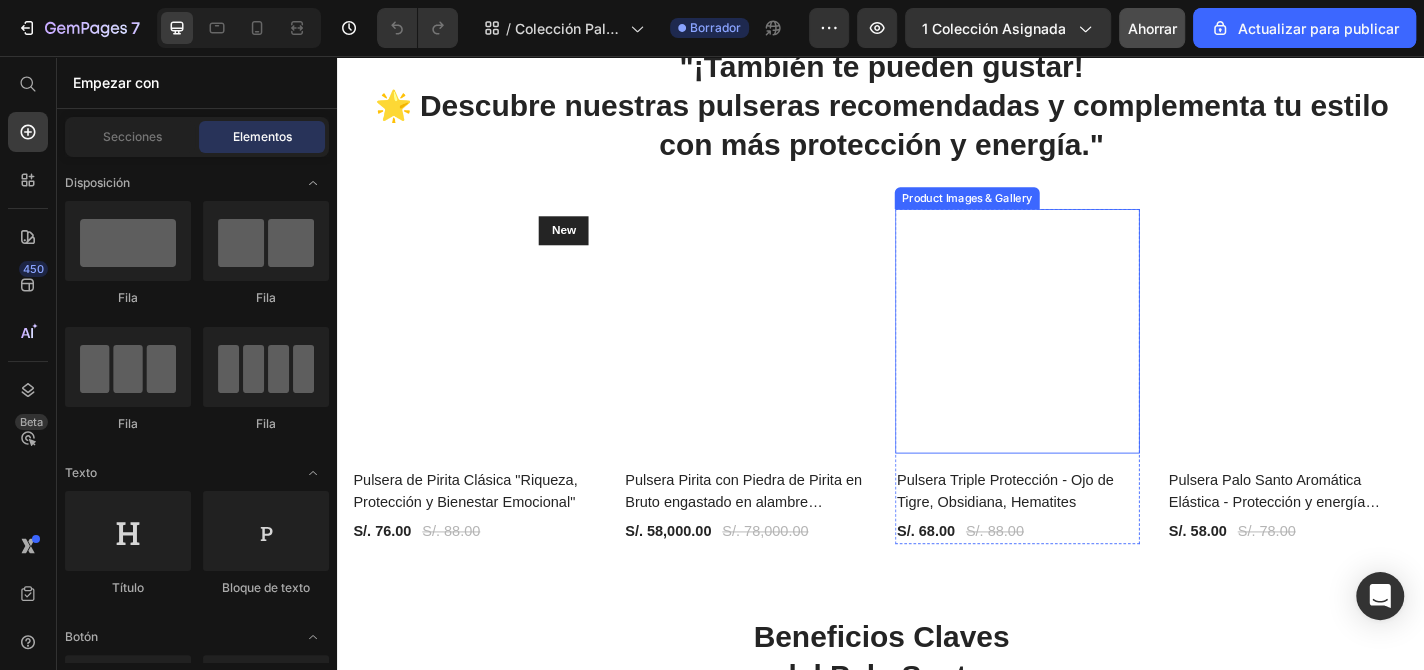 scroll, scrollTop: 2700, scrollLeft: 0, axis: vertical 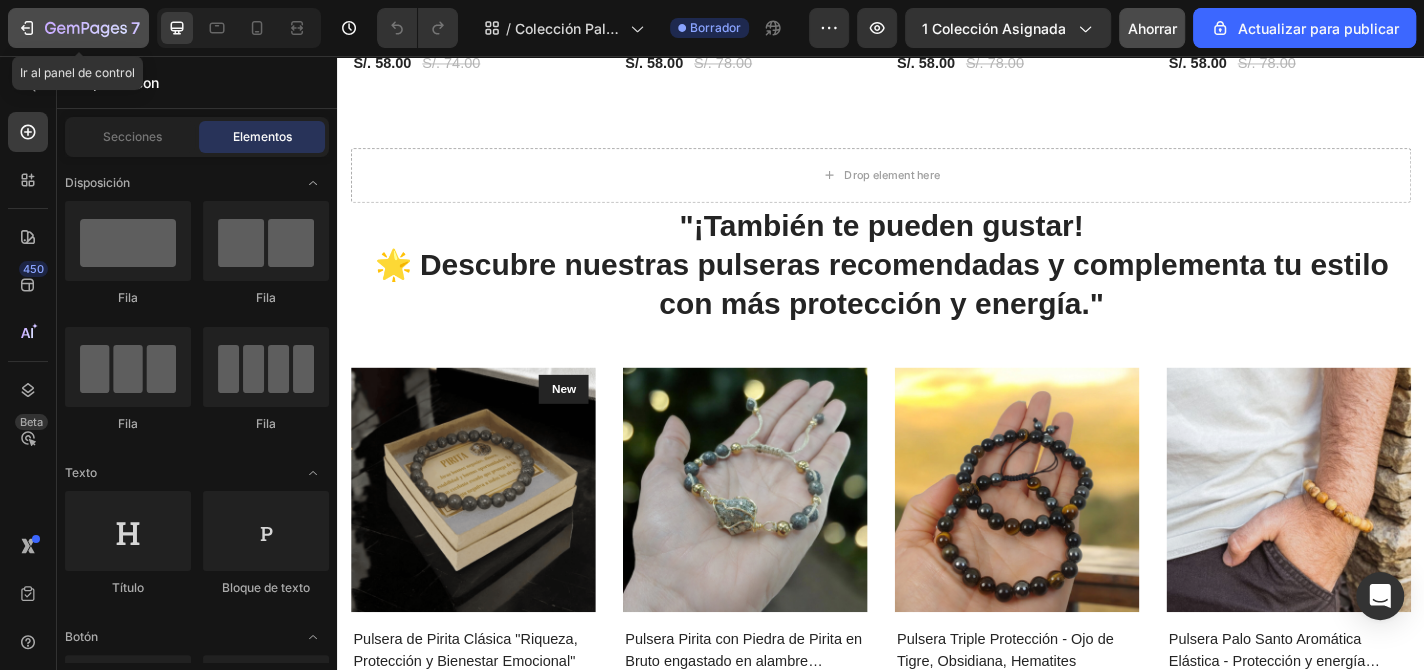 click 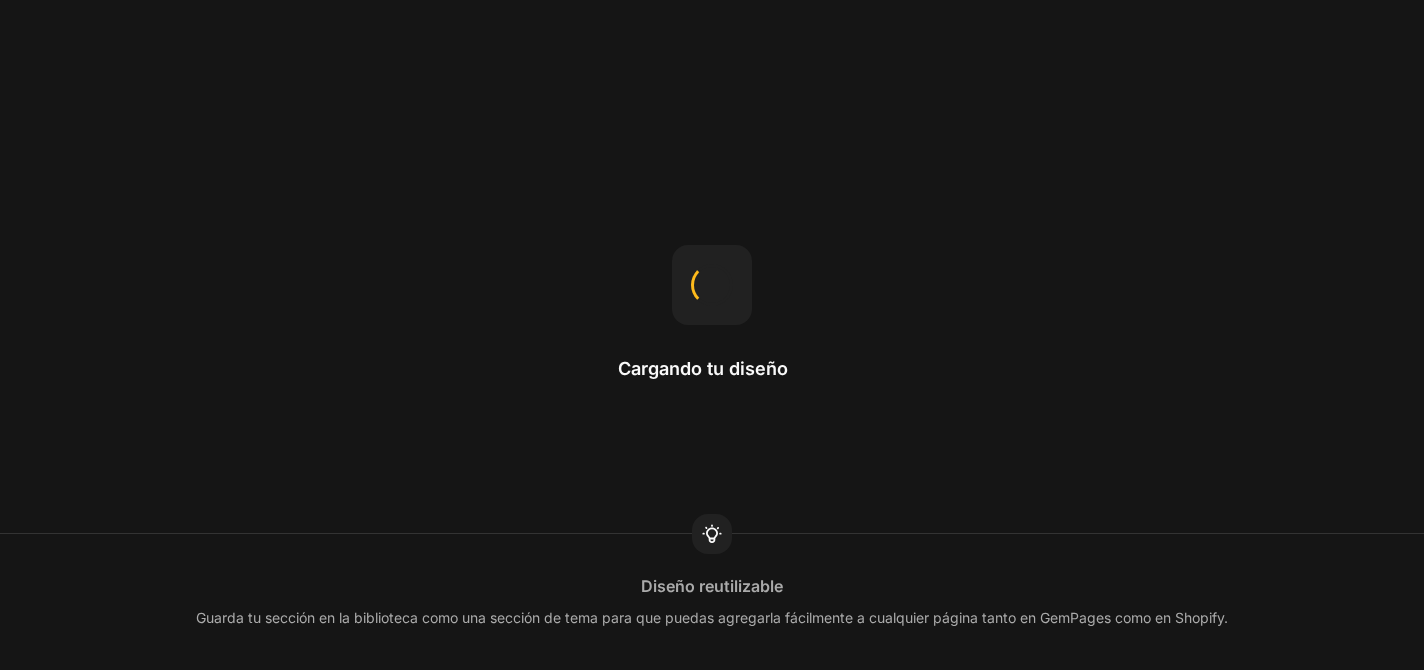 scroll, scrollTop: 0, scrollLeft: 0, axis: both 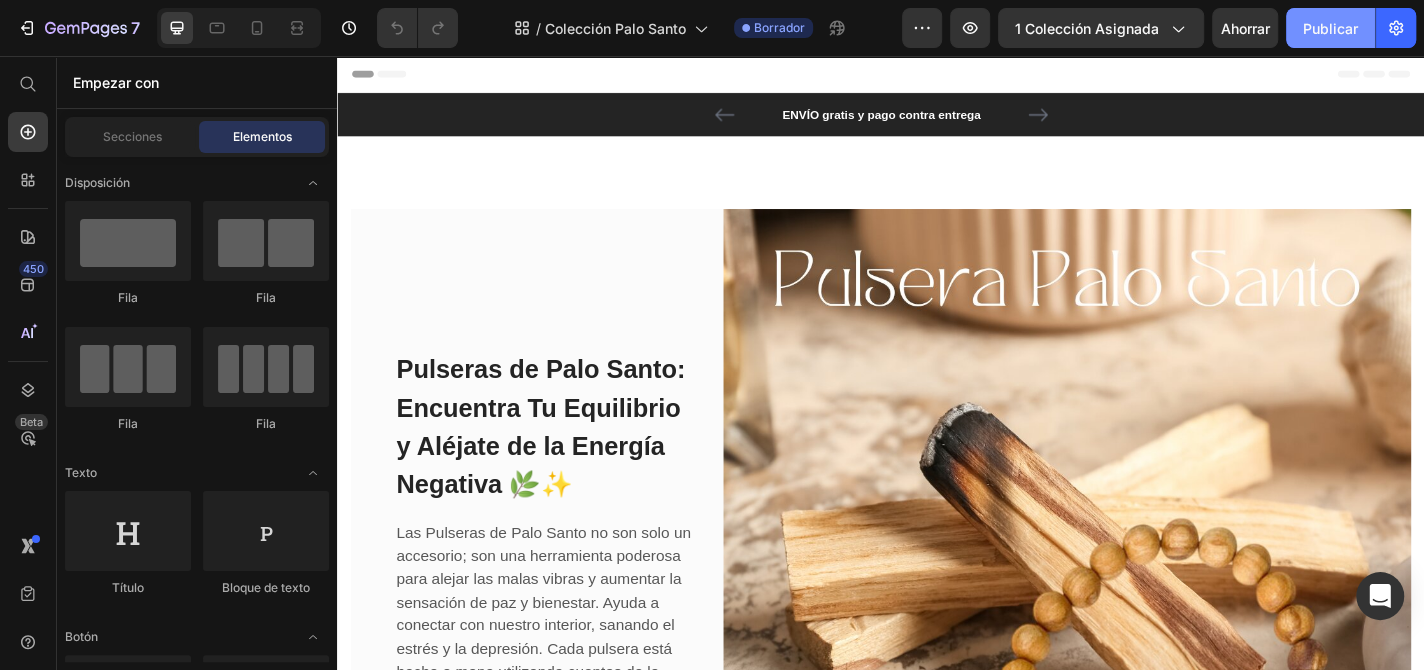 click on "Publicar" at bounding box center [1330, 28] 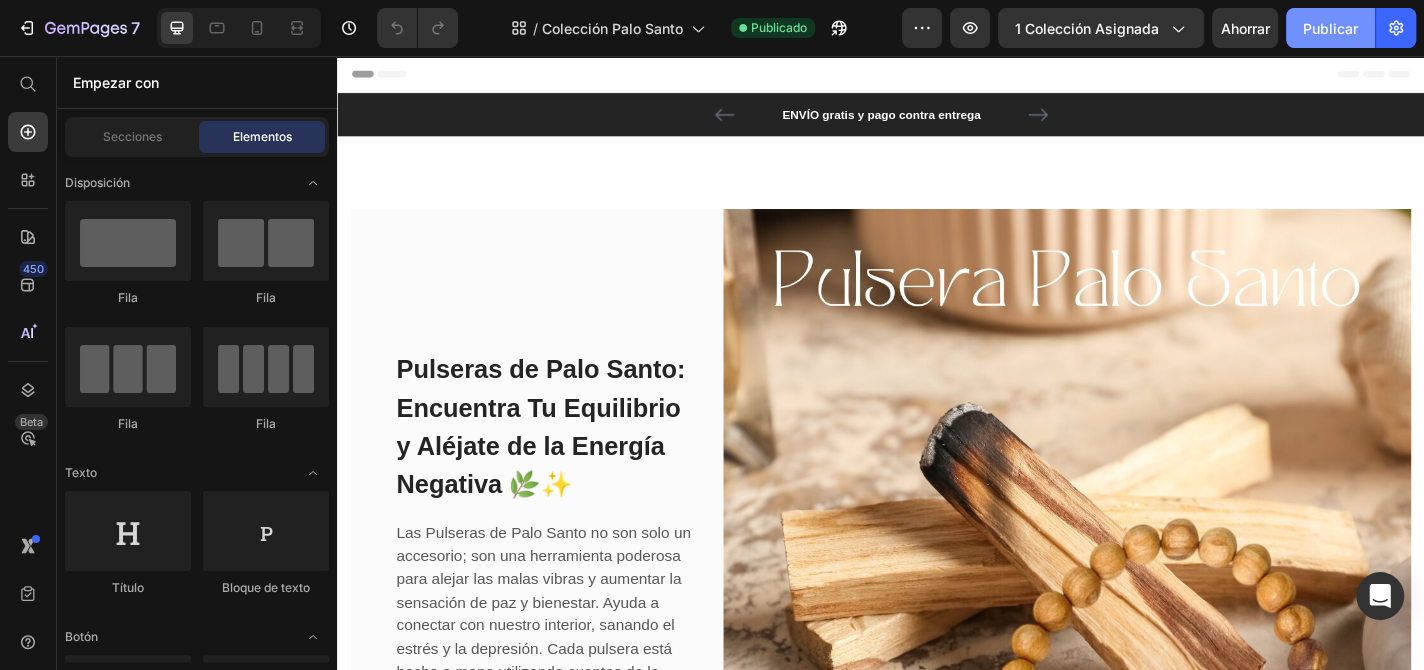 click on "Publicar" at bounding box center [1330, 28] 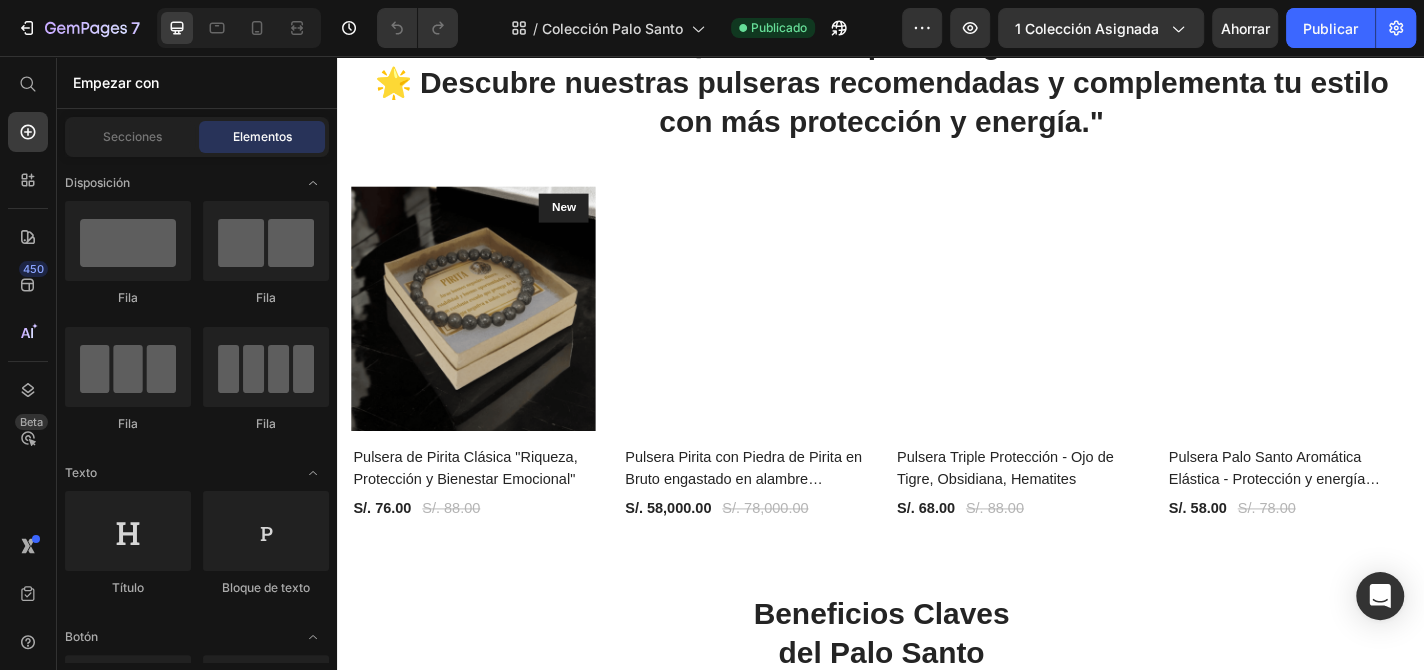 scroll, scrollTop: 2800, scrollLeft: 0, axis: vertical 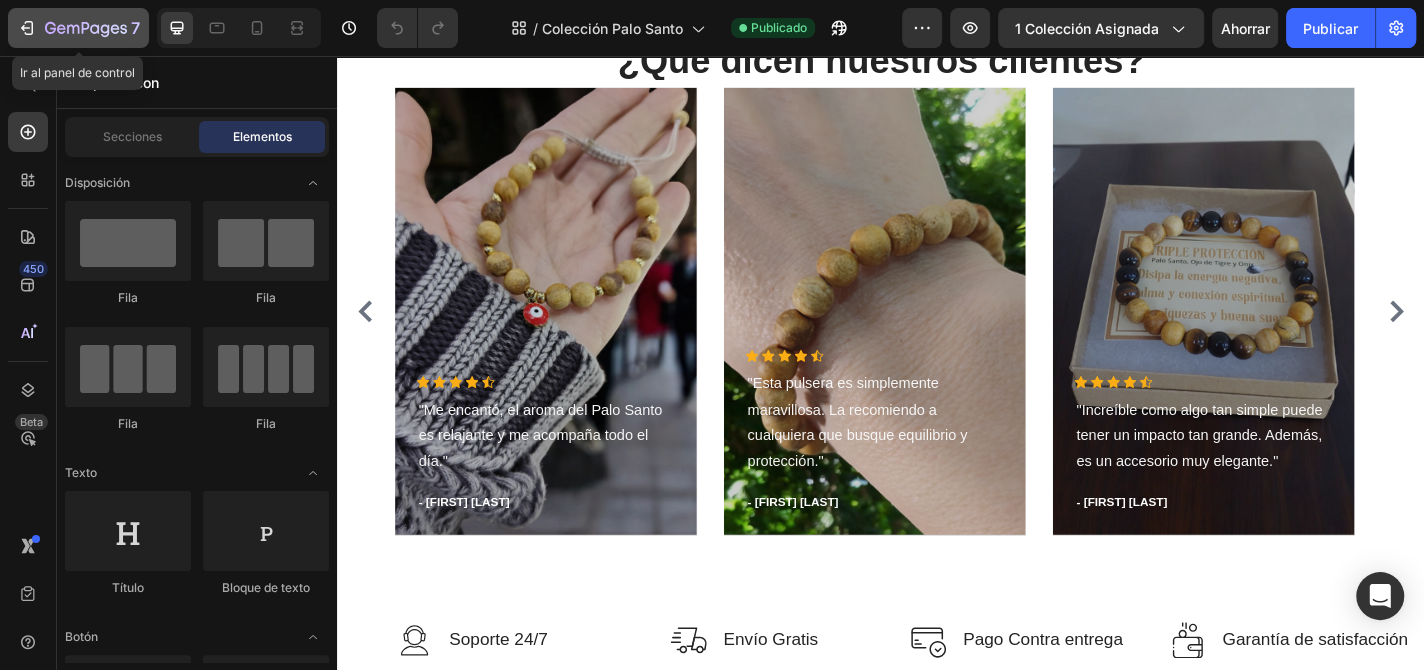 click 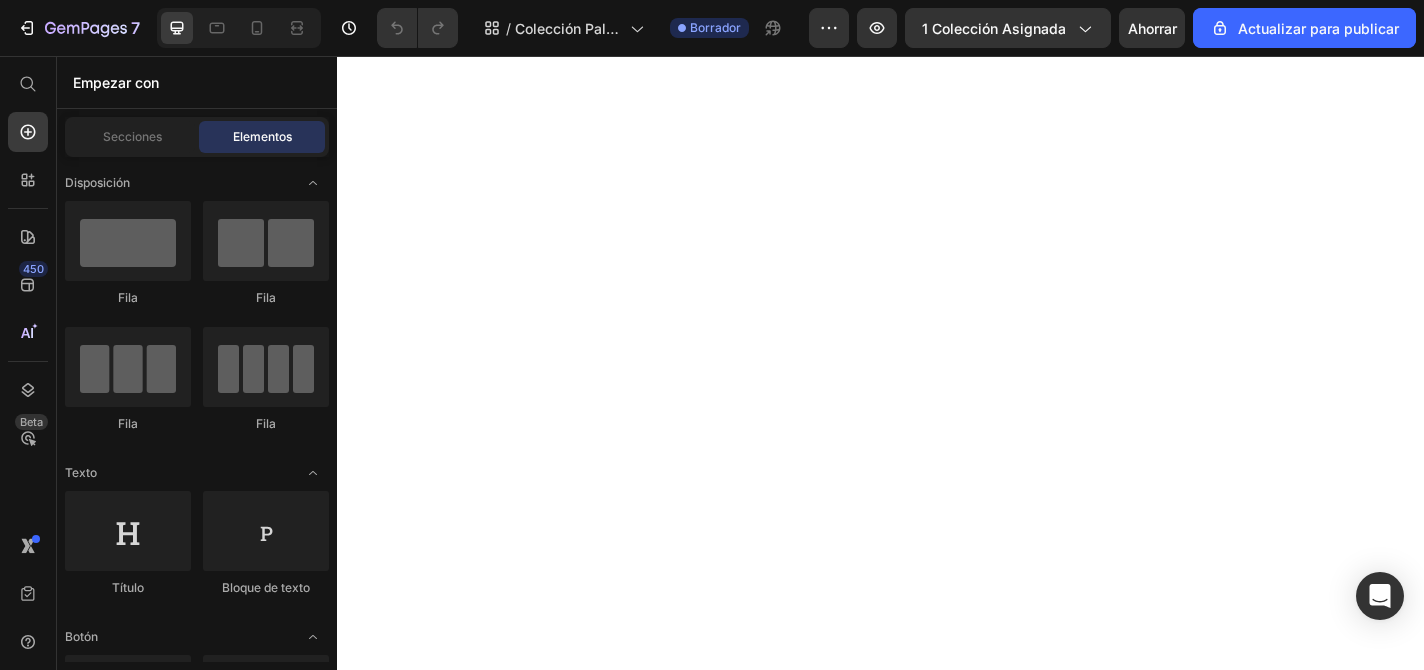 scroll, scrollTop: 0, scrollLeft: 0, axis: both 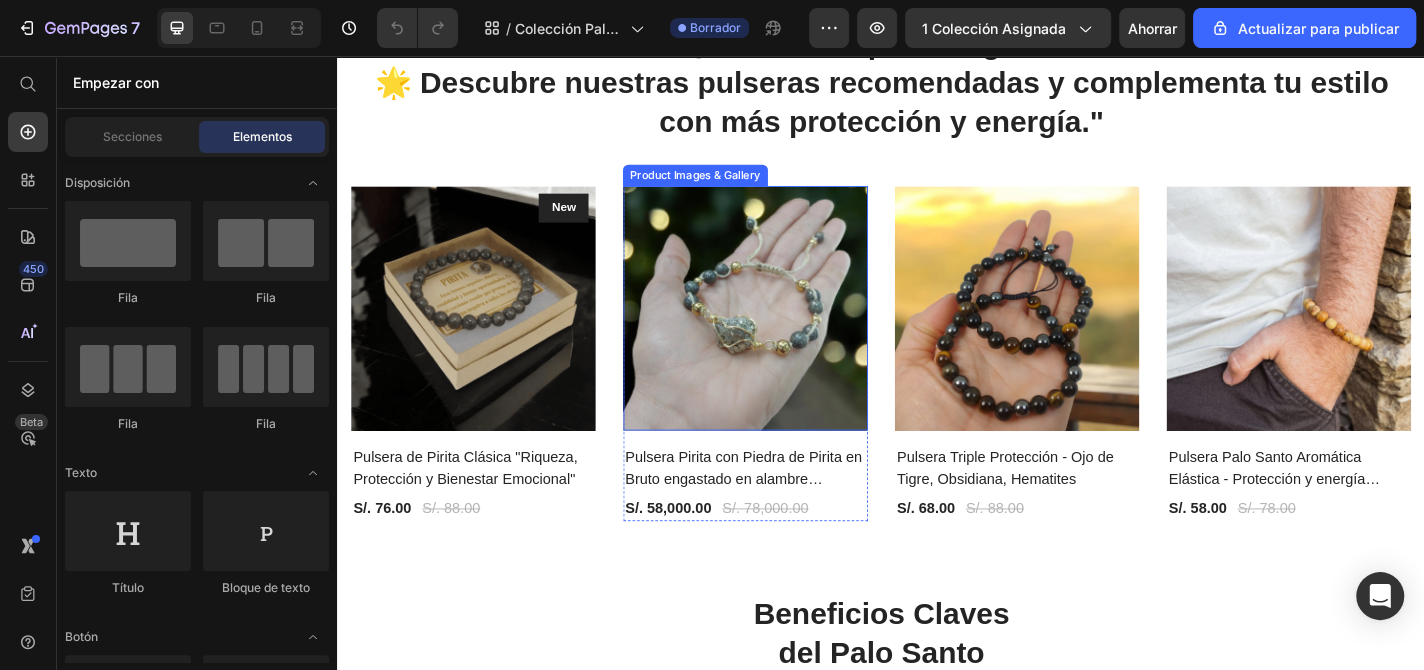 click on "Product Images & Gallery" at bounding box center [732, 188] 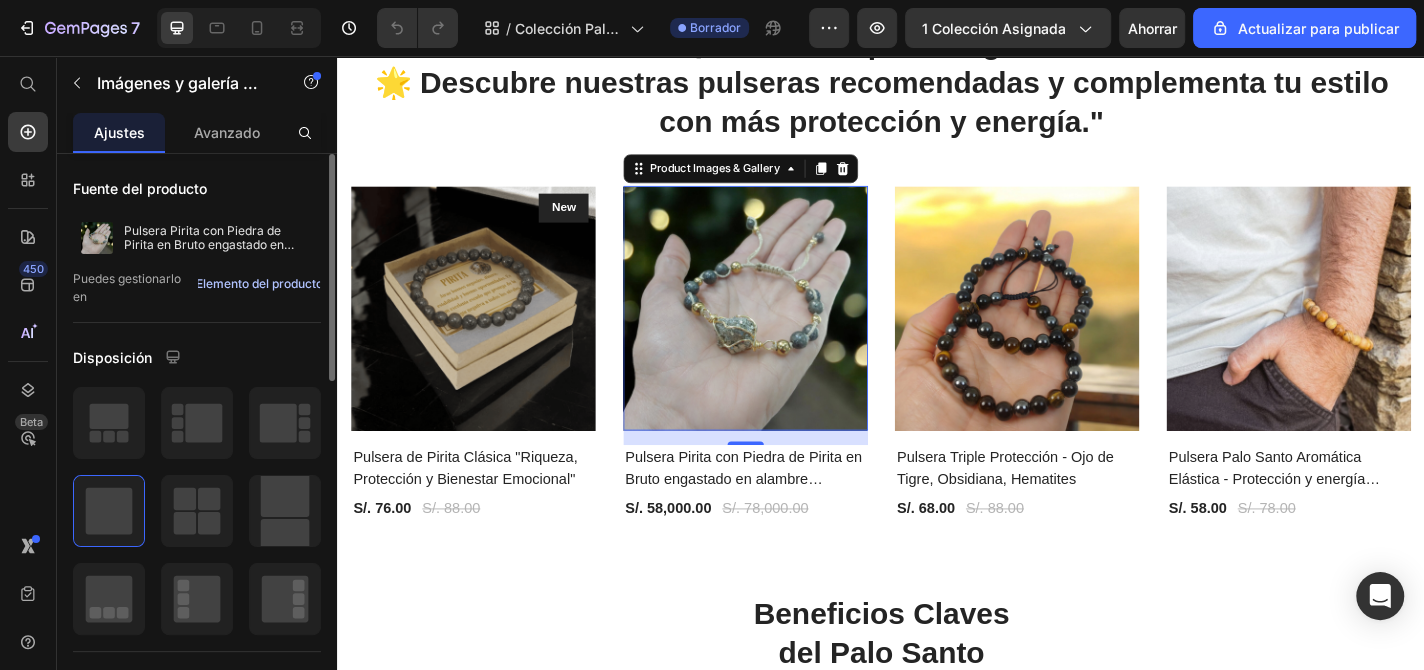 click on "Elemento del producto" at bounding box center [259, 284] 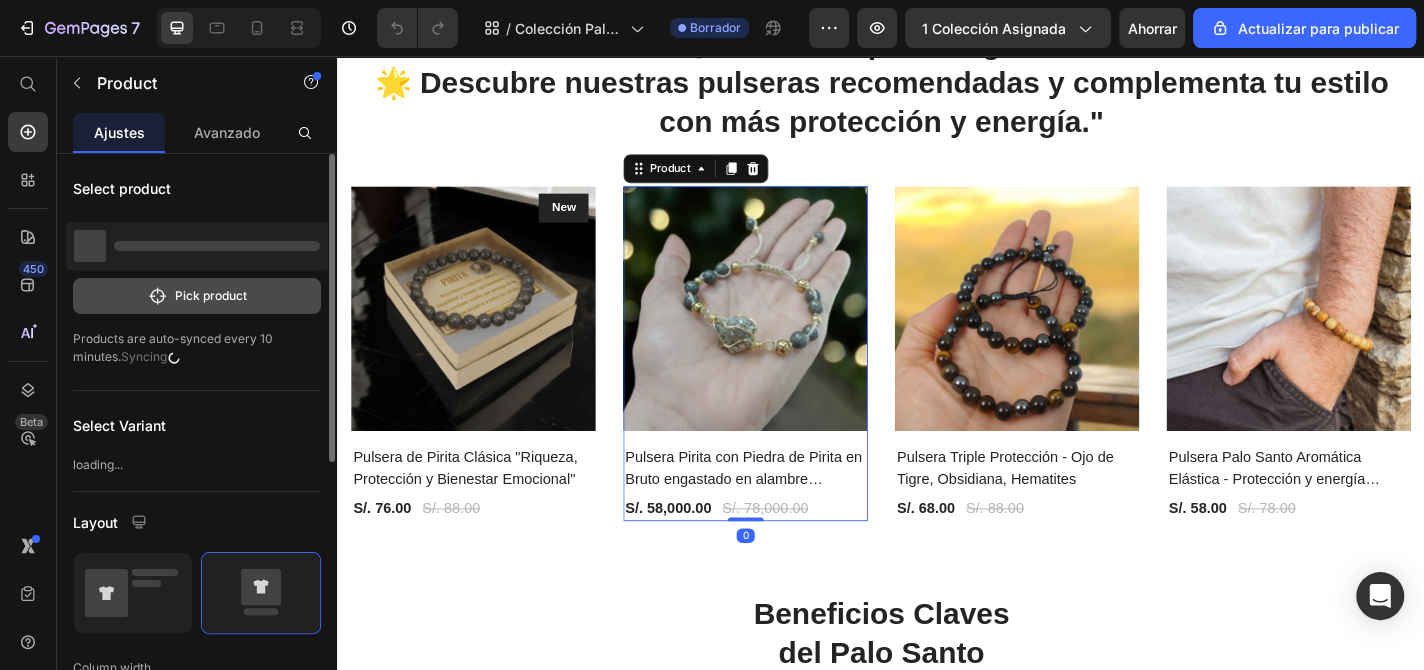 click on "Pick product" 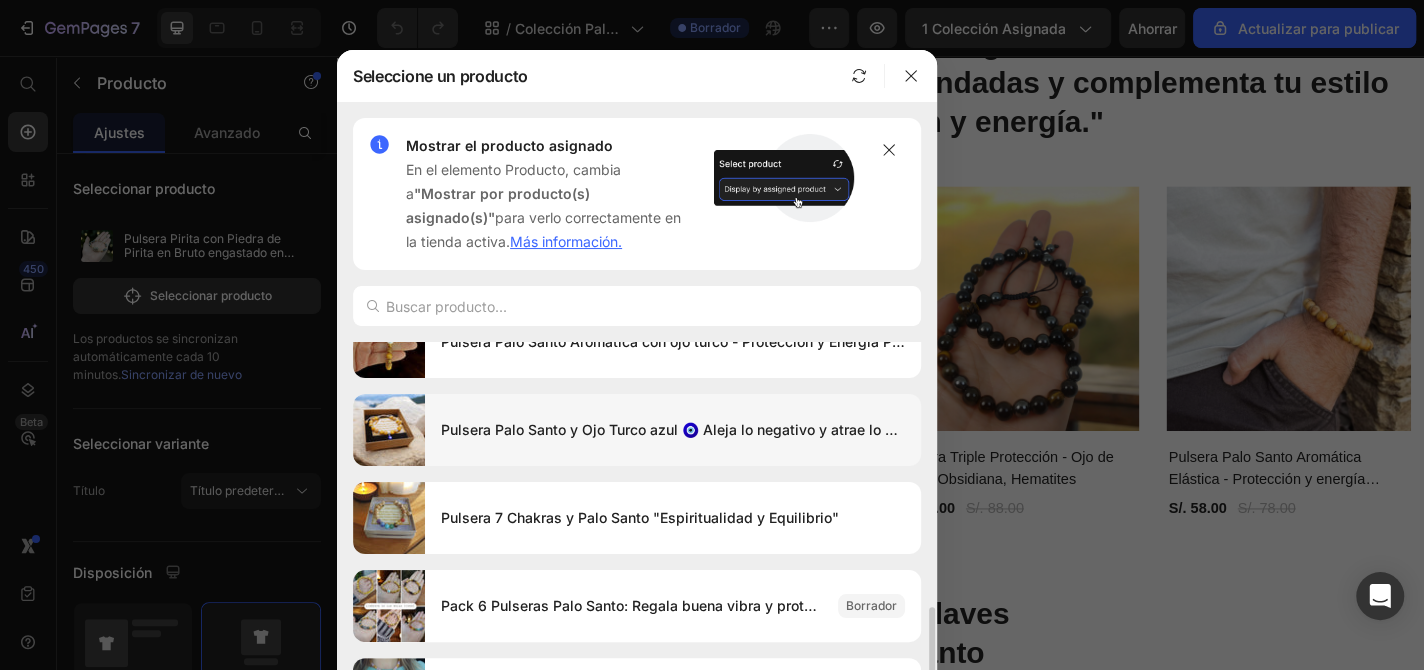 scroll, scrollTop: 400, scrollLeft: 0, axis: vertical 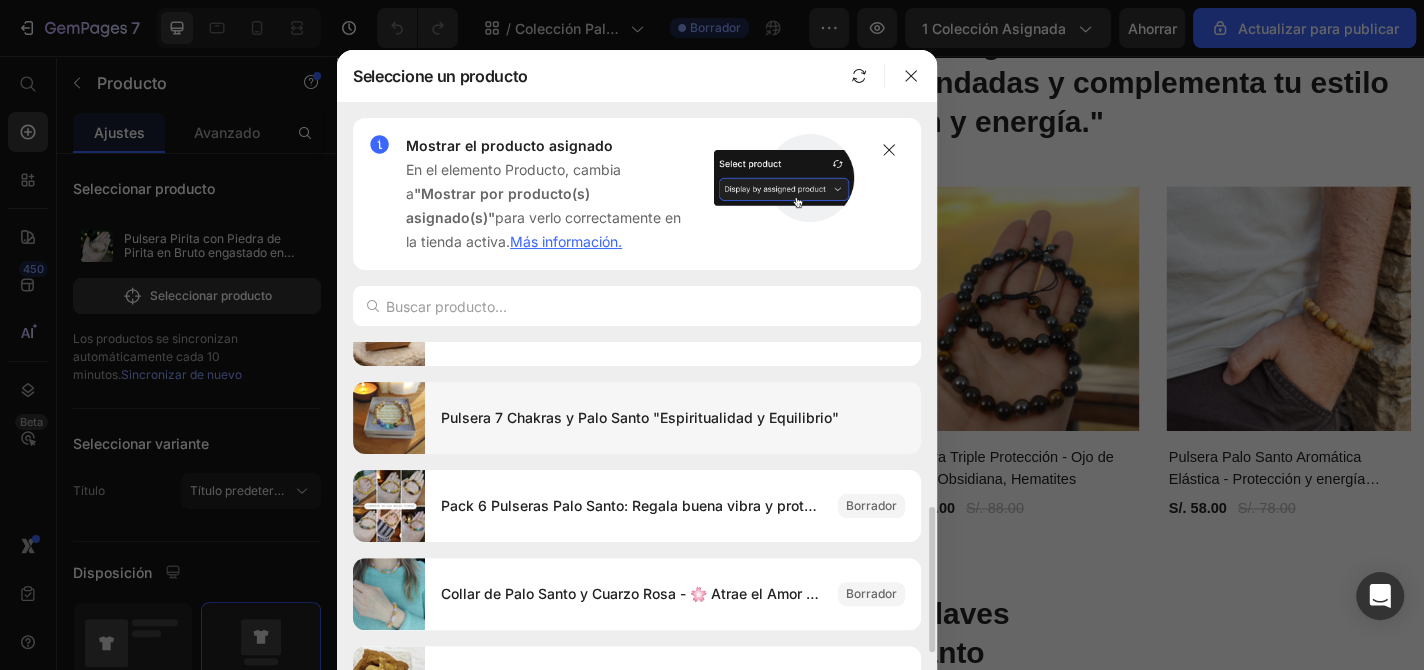 click on "Pulsera 7 Chakras y Palo Santo "Espiritualidad y Equilibrio"" at bounding box center [640, 417] 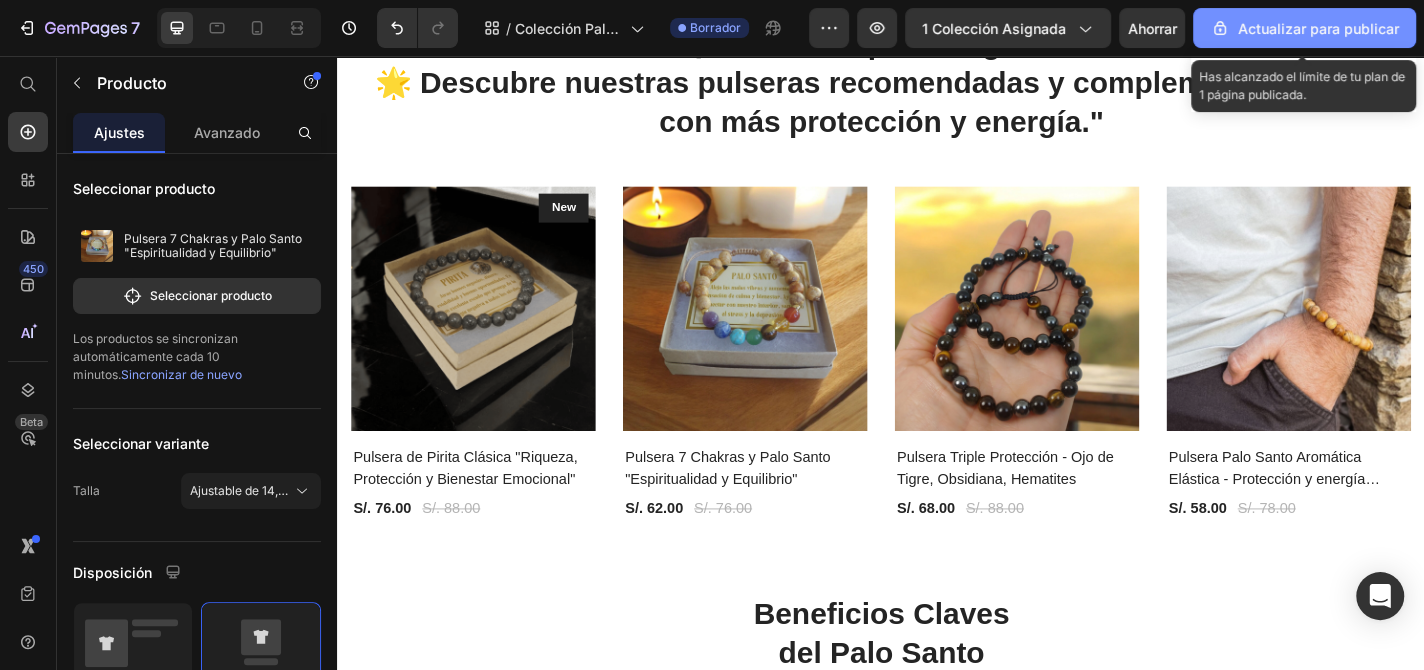 click on "Actualizar para publicar" at bounding box center [1318, 28] 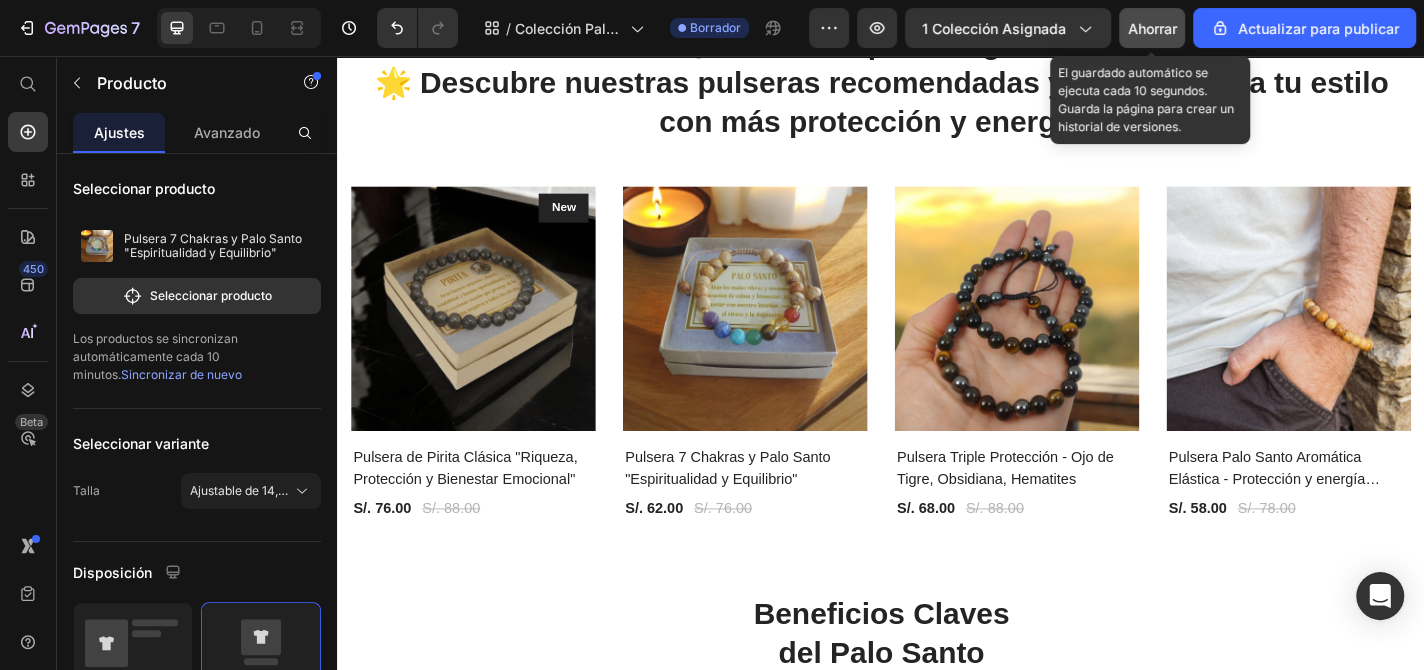 click on "Ahorrar" at bounding box center [1152, 28] 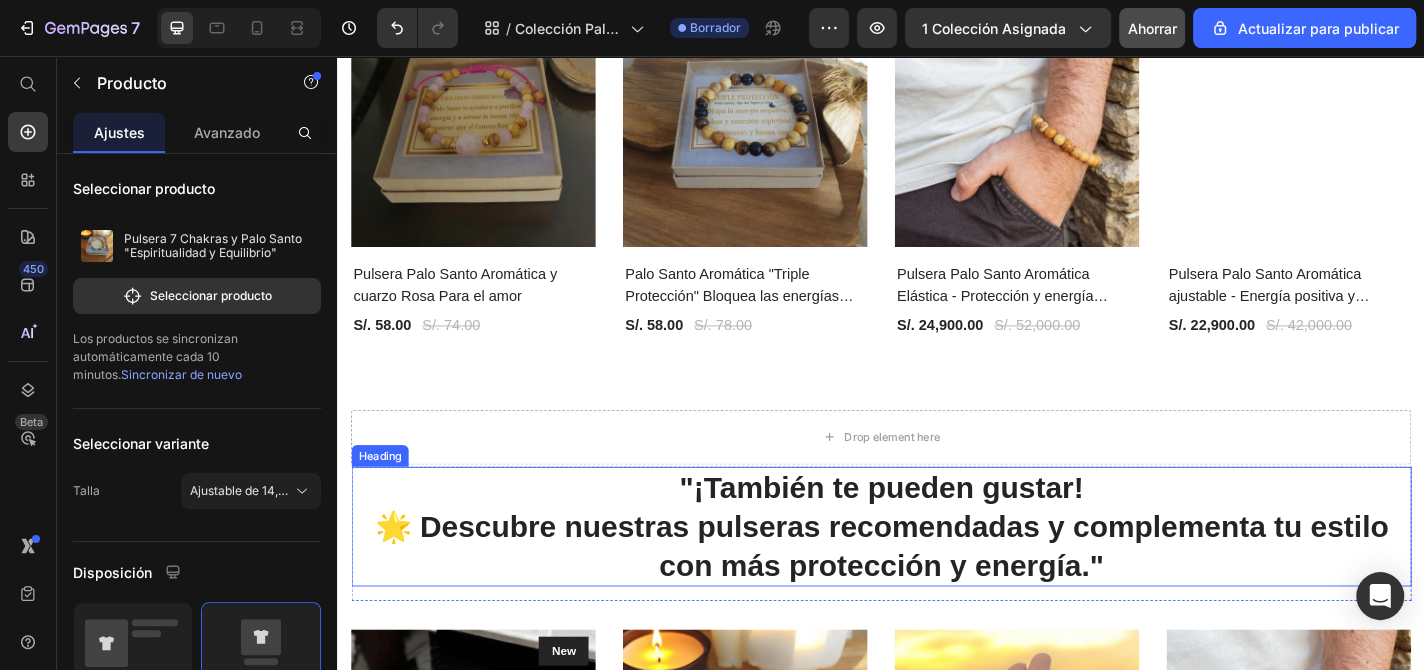 scroll, scrollTop: 2400, scrollLeft: 0, axis: vertical 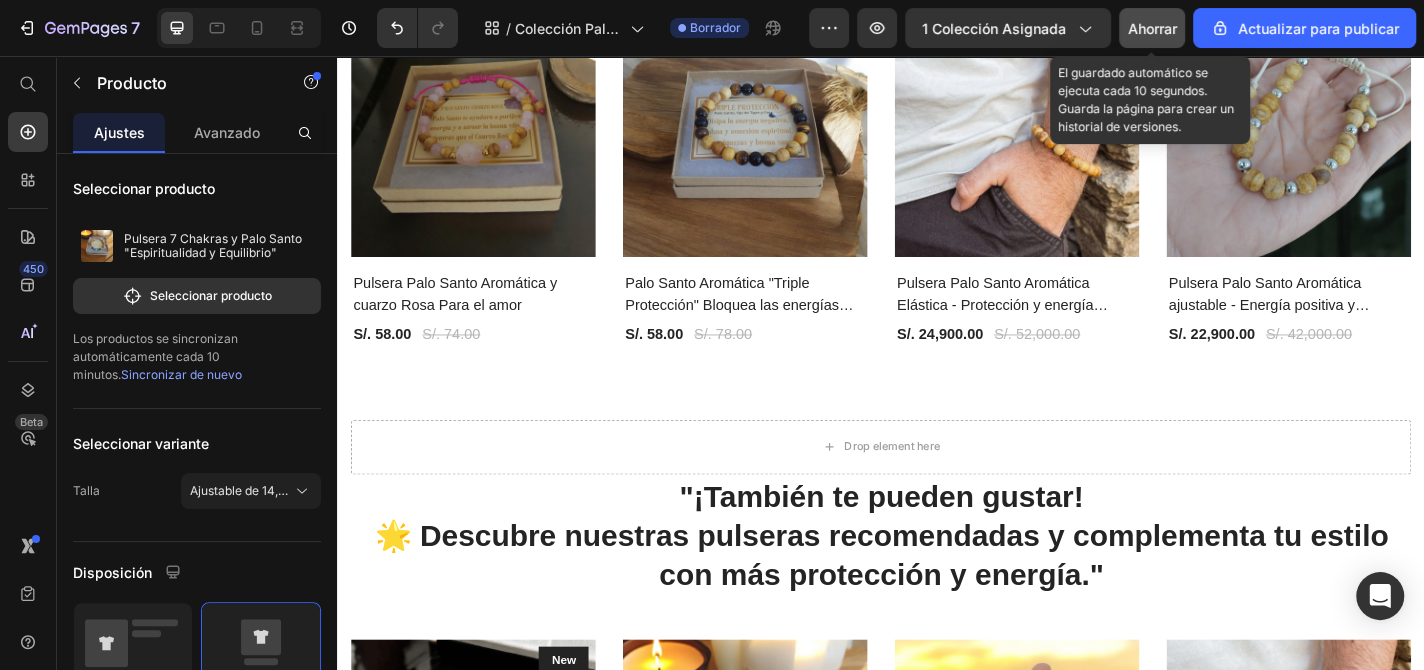 click on "Ahorrar" at bounding box center (1152, 28) 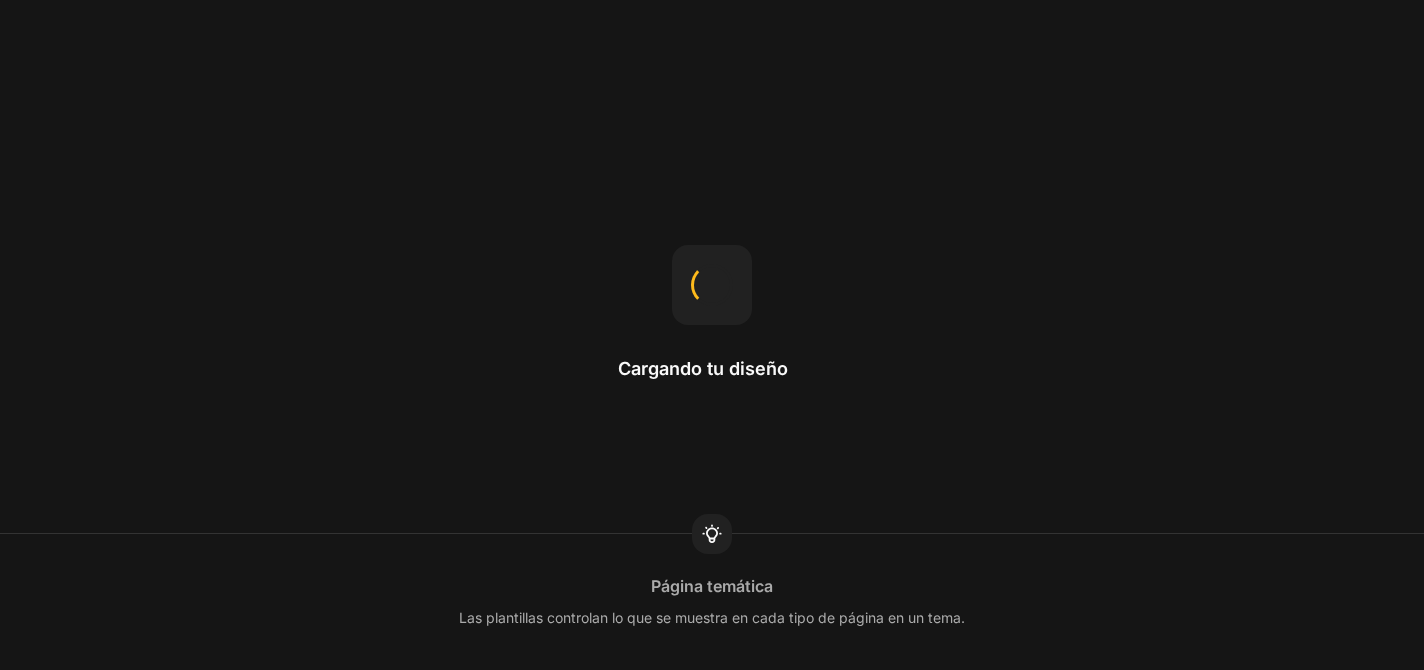 scroll, scrollTop: 0, scrollLeft: 0, axis: both 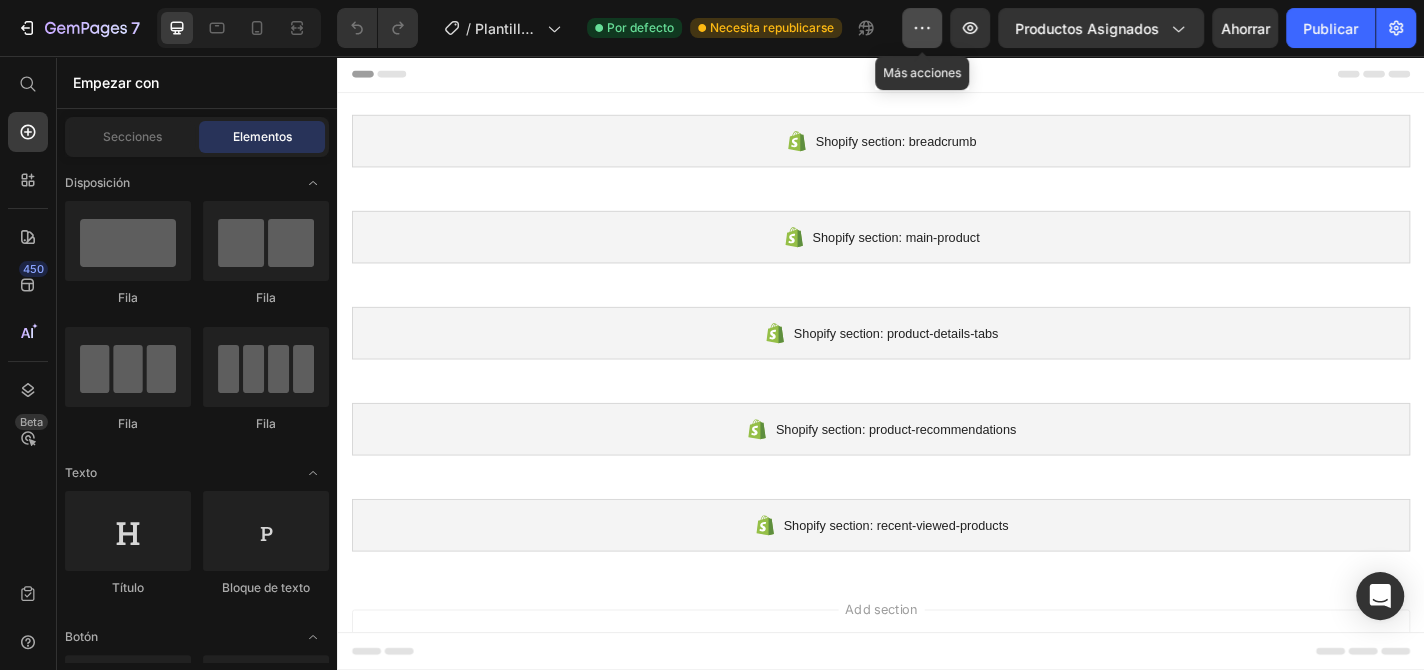 click 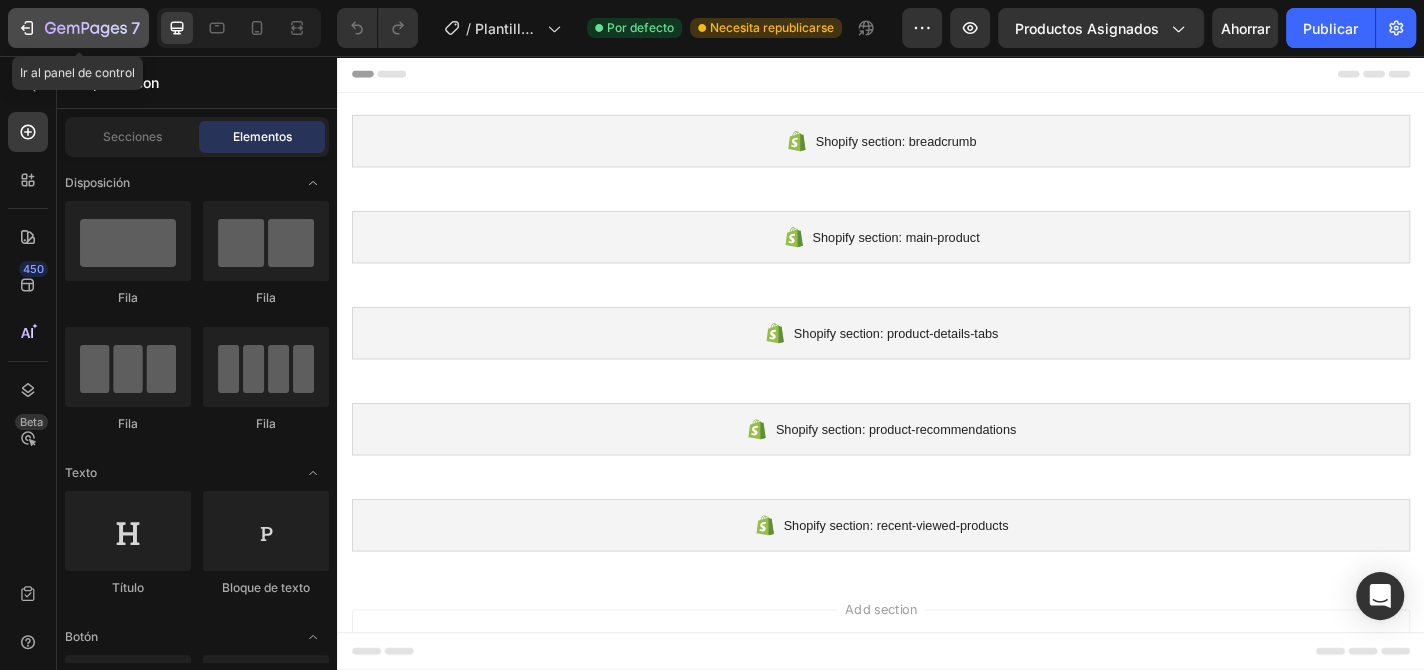 click 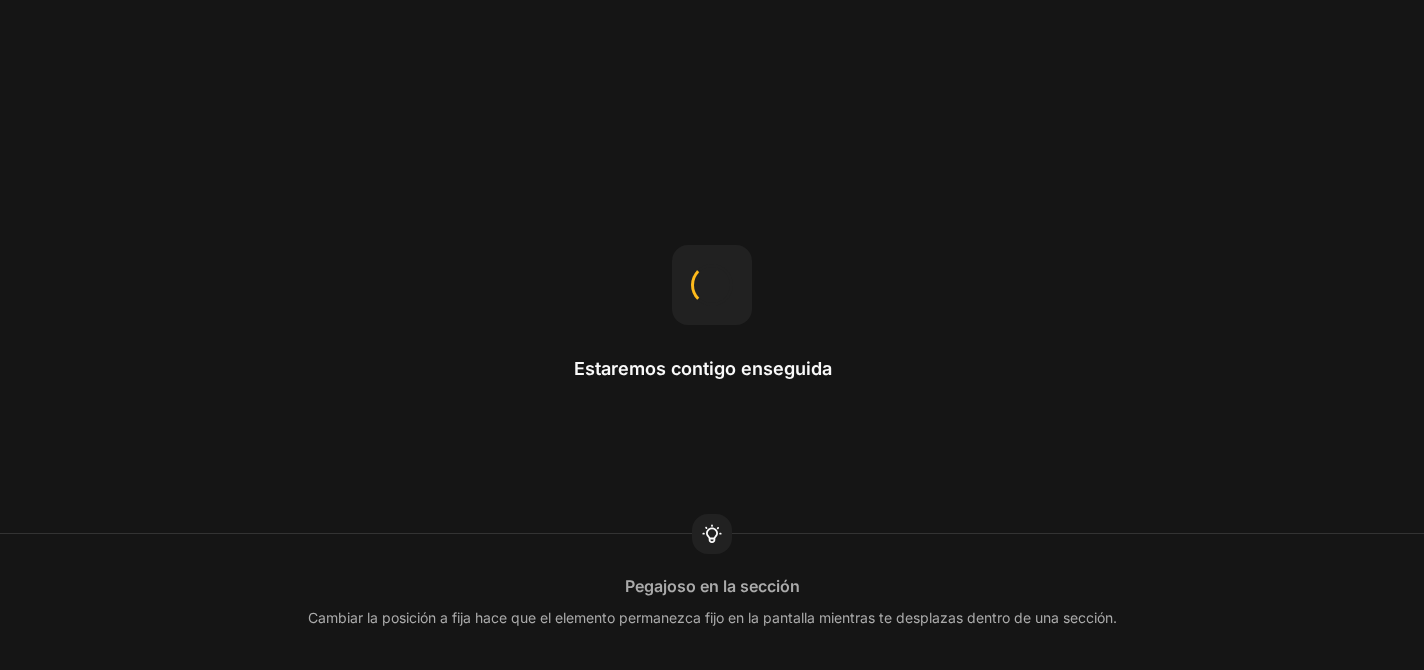 scroll, scrollTop: 0, scrollLeft: 0, axis: both 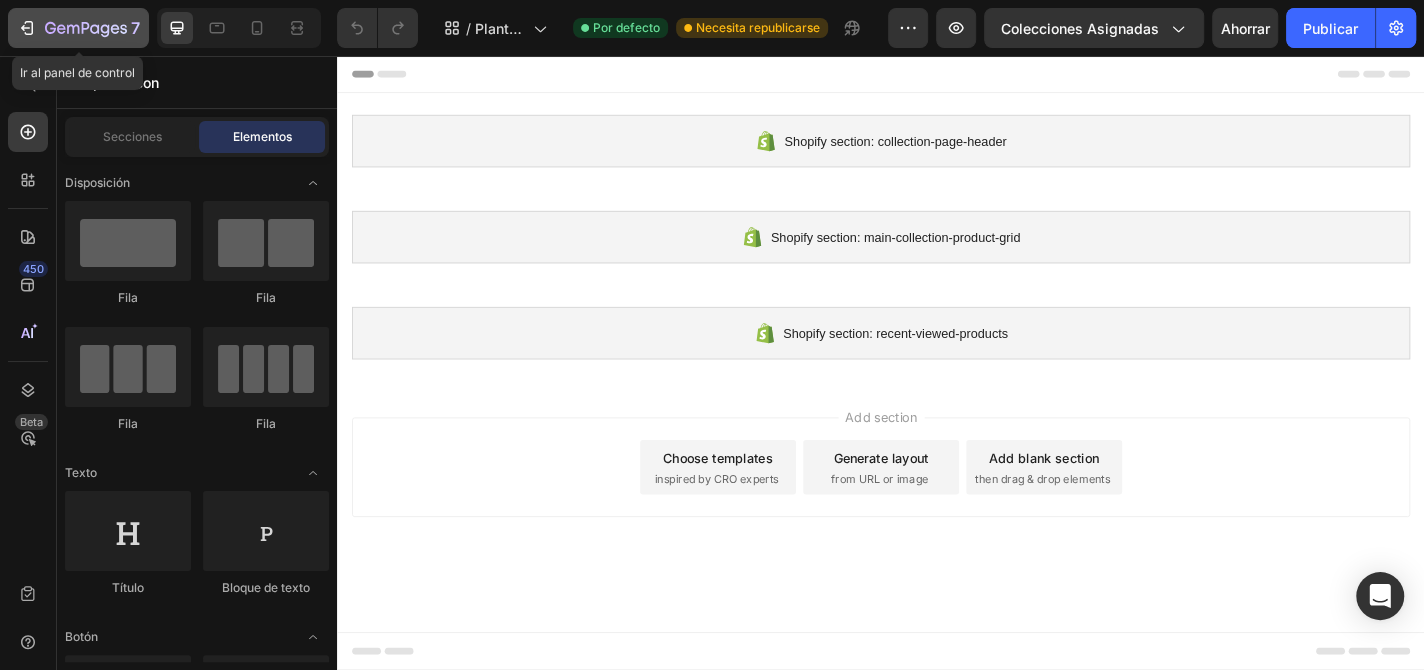 click 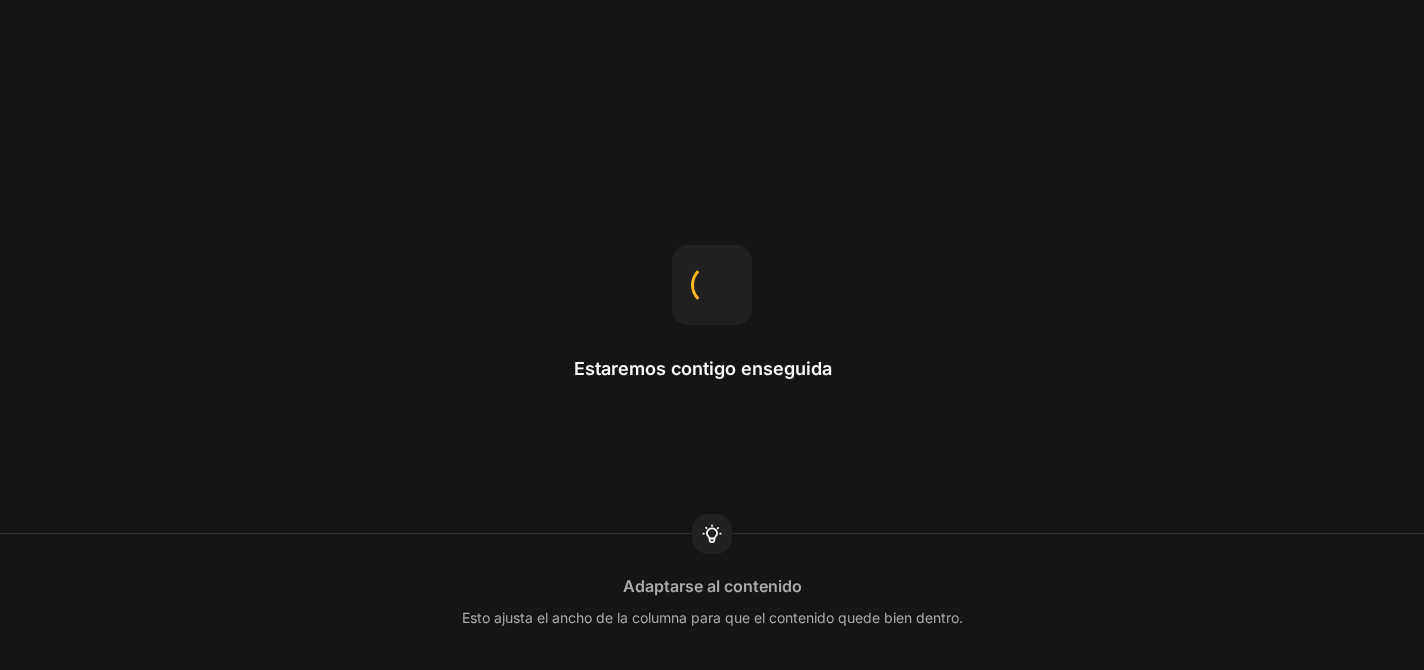 scroll, scrollTop: 0, scrollLeft: 0, axis: both 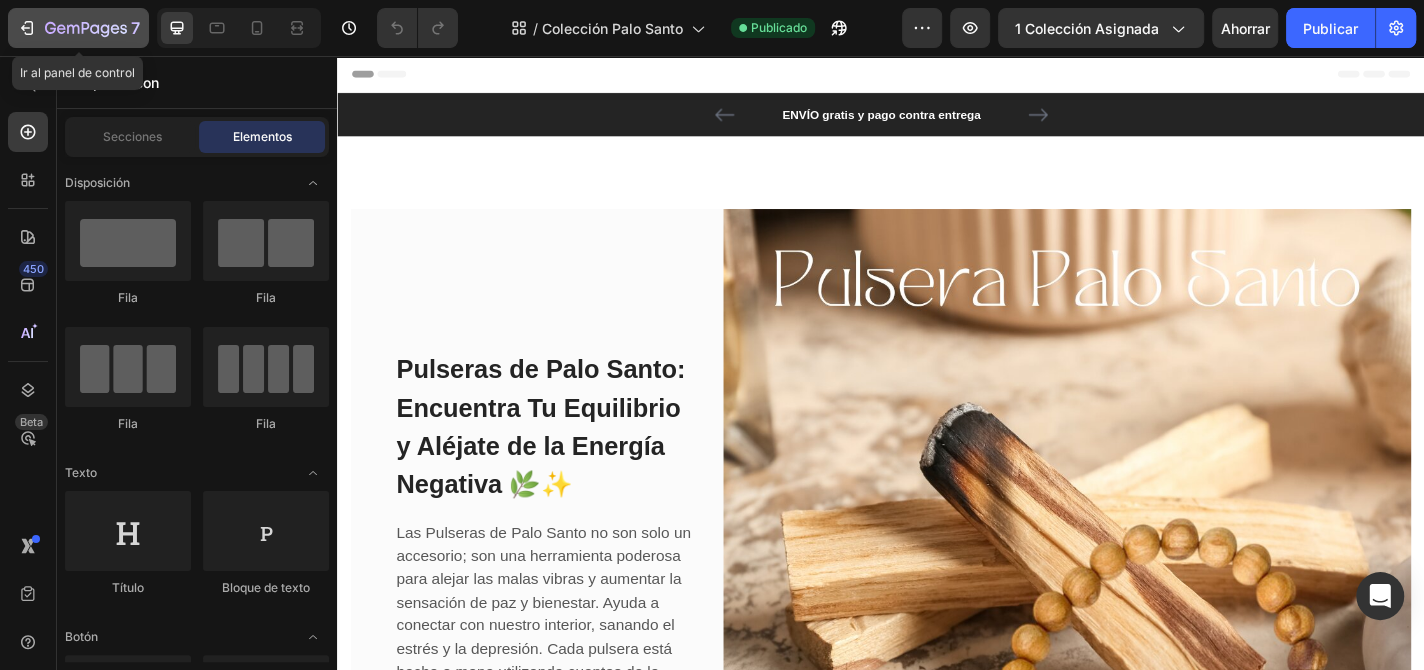 click 